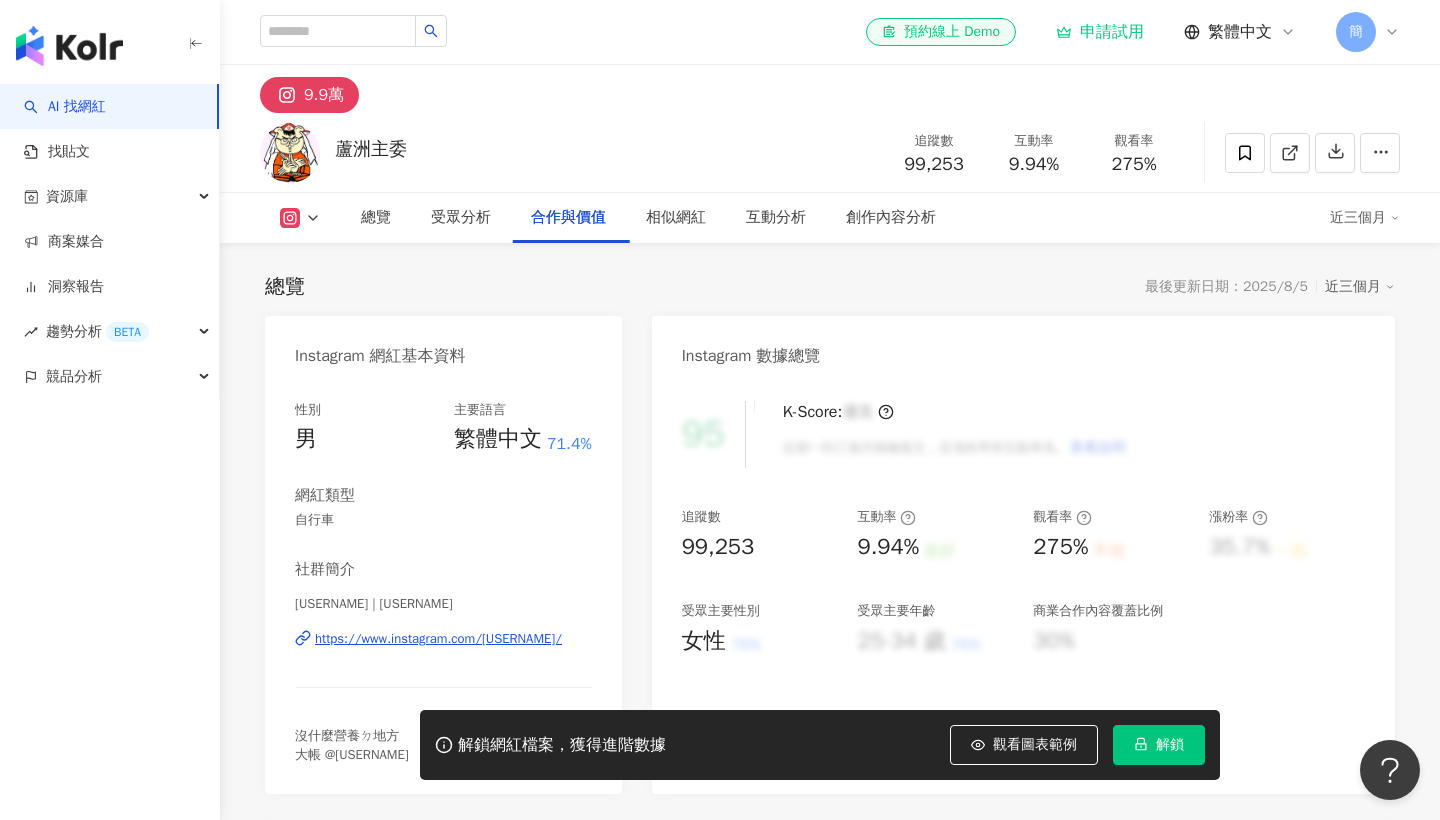 scroll, scrollTop: 2900, scrollLeft: 0, axis: vertical 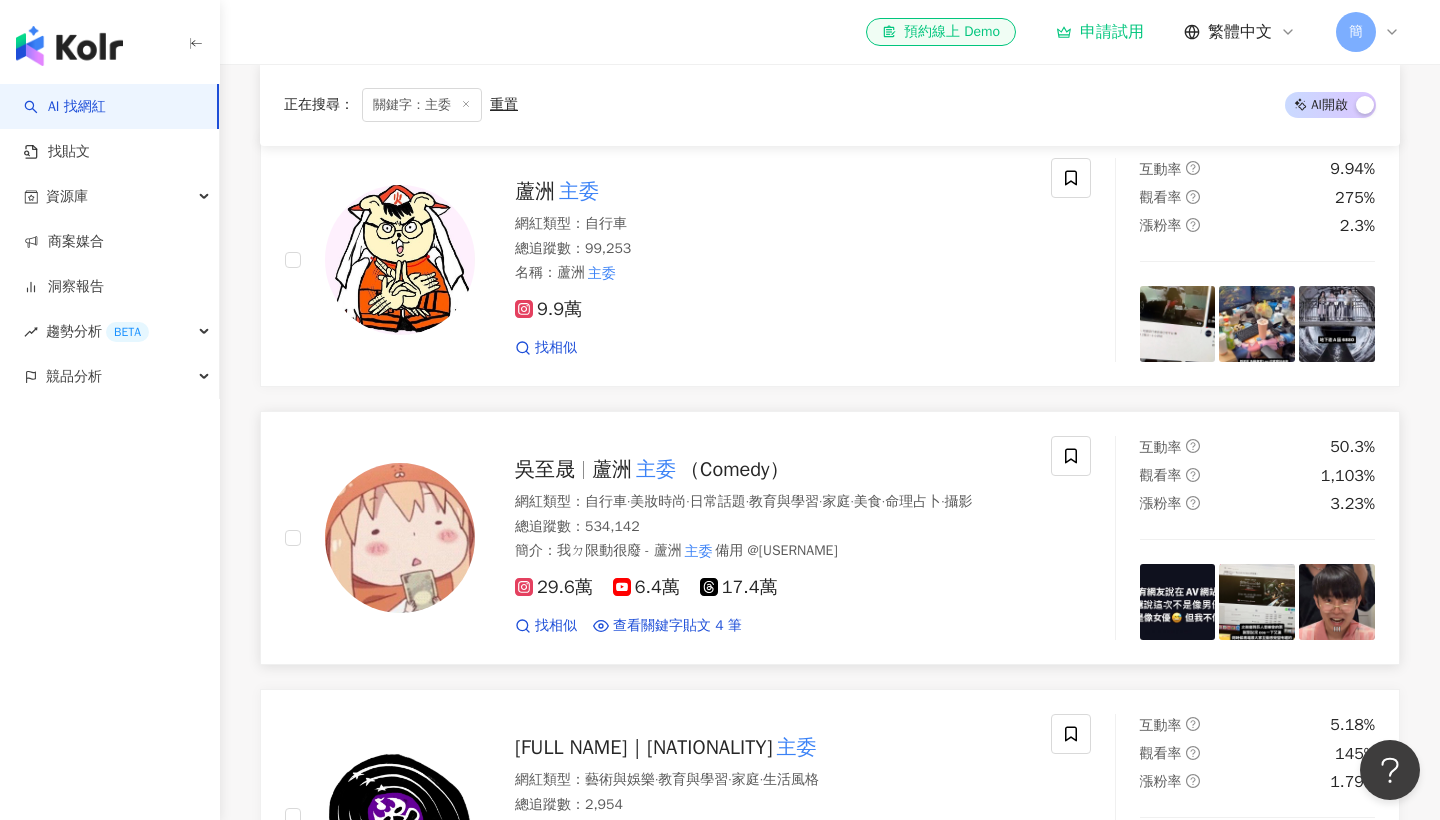 click on "吳至晟 蘆洲 主委 （Comedy） 網紅類型 ： 自行車  ·  美妝時尚  ·  日常話題  ·  教育與學習  ·  家庭  ·  美食  ·  命理占卜  ·  攝影 總追蹤數 ： 534,142 簡介 ： 我ㄉ限動很廢  - 蘆洲 主委   備用 @ktgn556412_2.0 29.6萬 6.4萬 17.4萬 找相似 查看關鍵字貼文 4 筆" at bounding box center [751, 538] 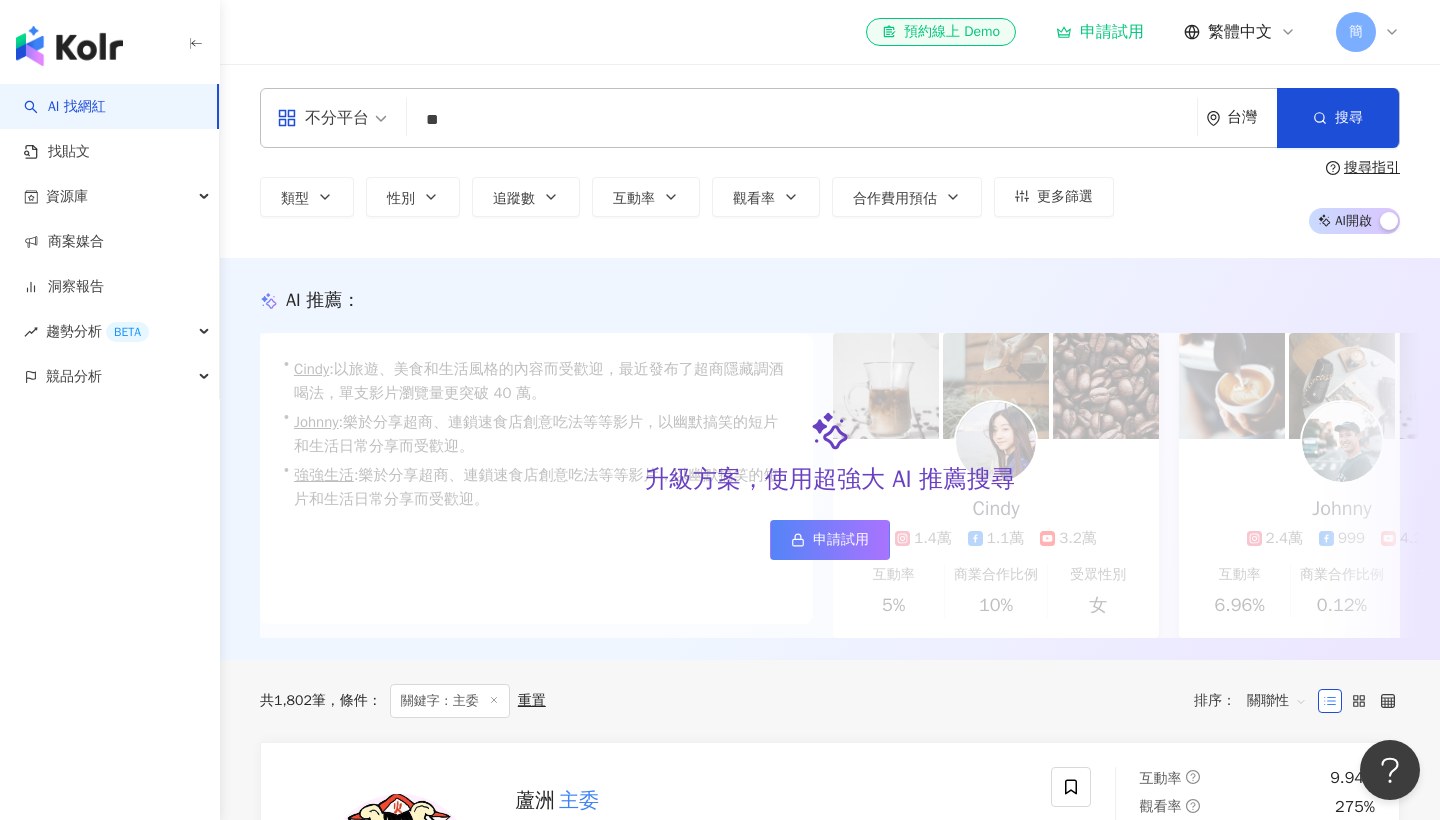 scroll, scrollTop: 0, scrollLeft: 0, axis: both 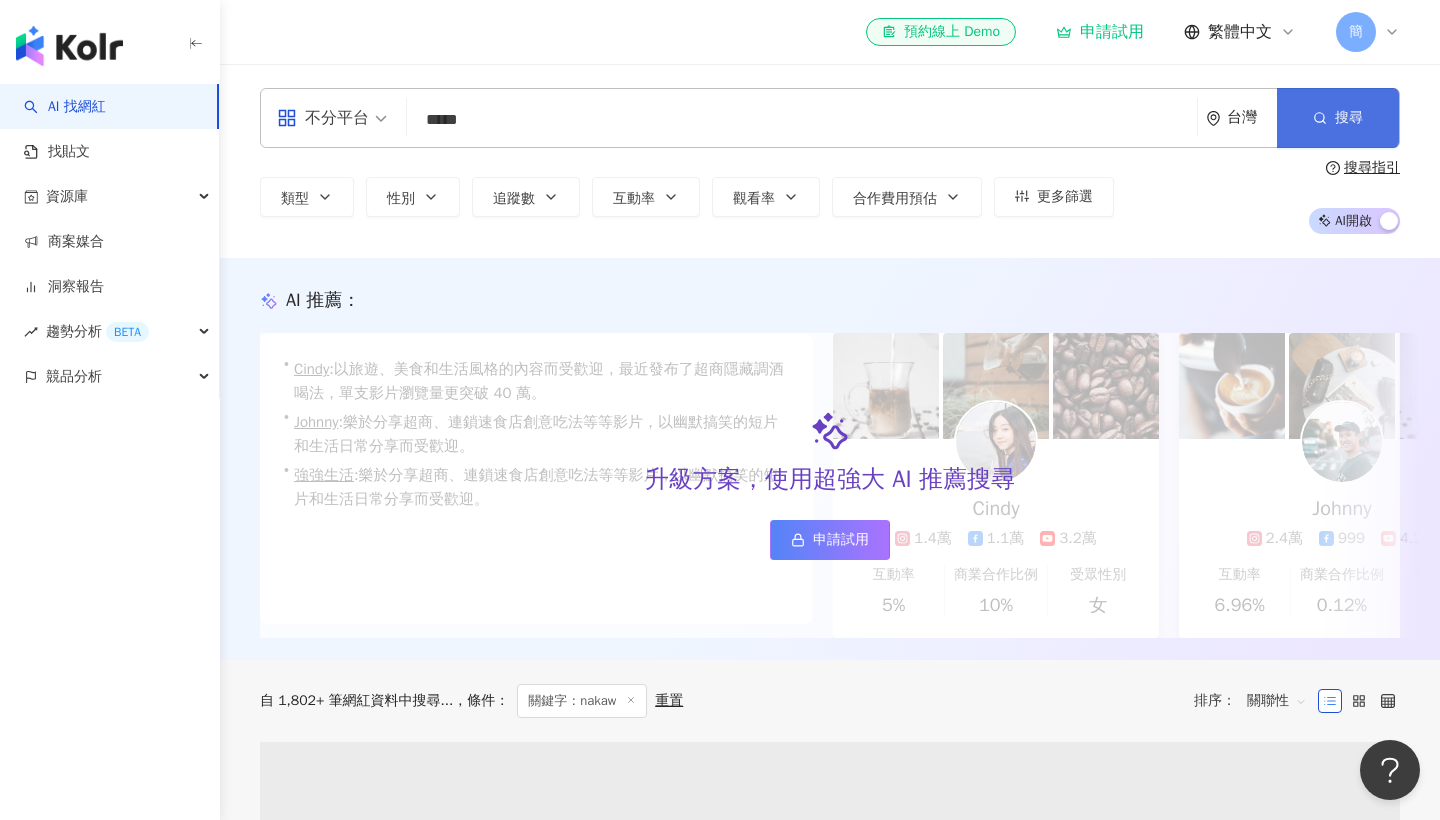click on "搜尋" at bounding box center [1349, 118] 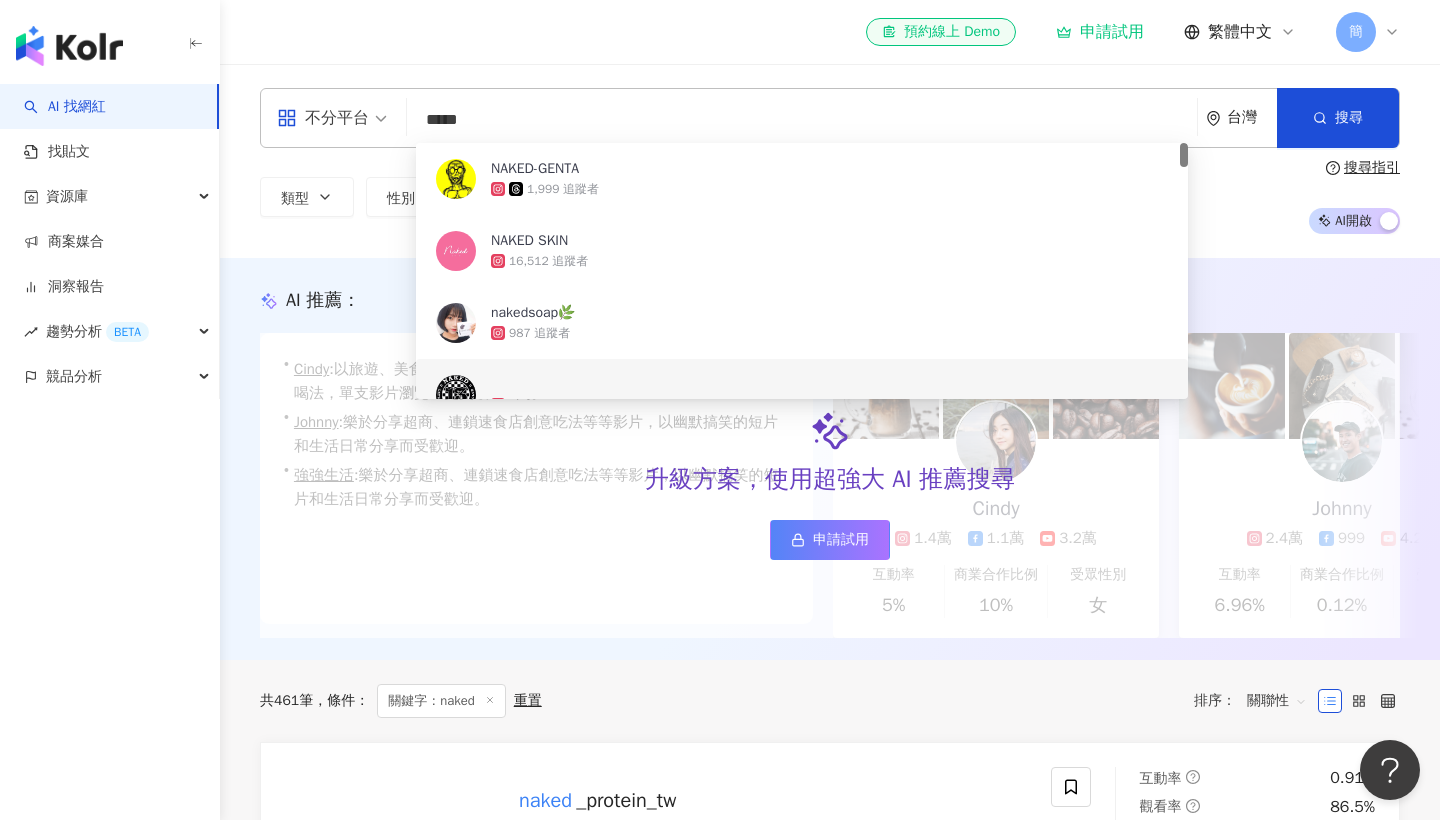 click on "升級方案，使用超強大 AI 推薦搜尋 申請試用" at bounding box center [830, 485] 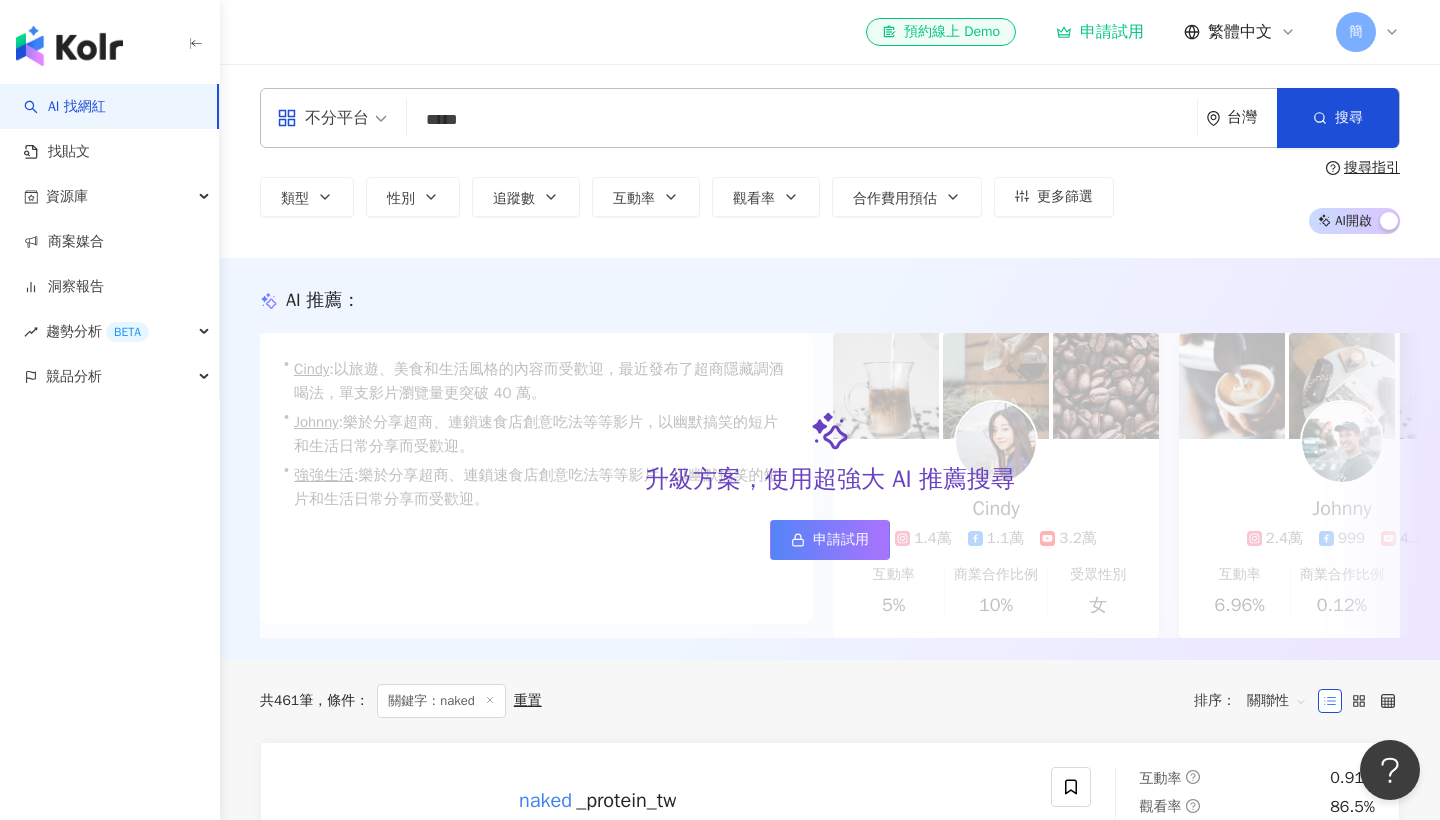scroll, scrollTop: 0, scrollLeft: 0, axis: both 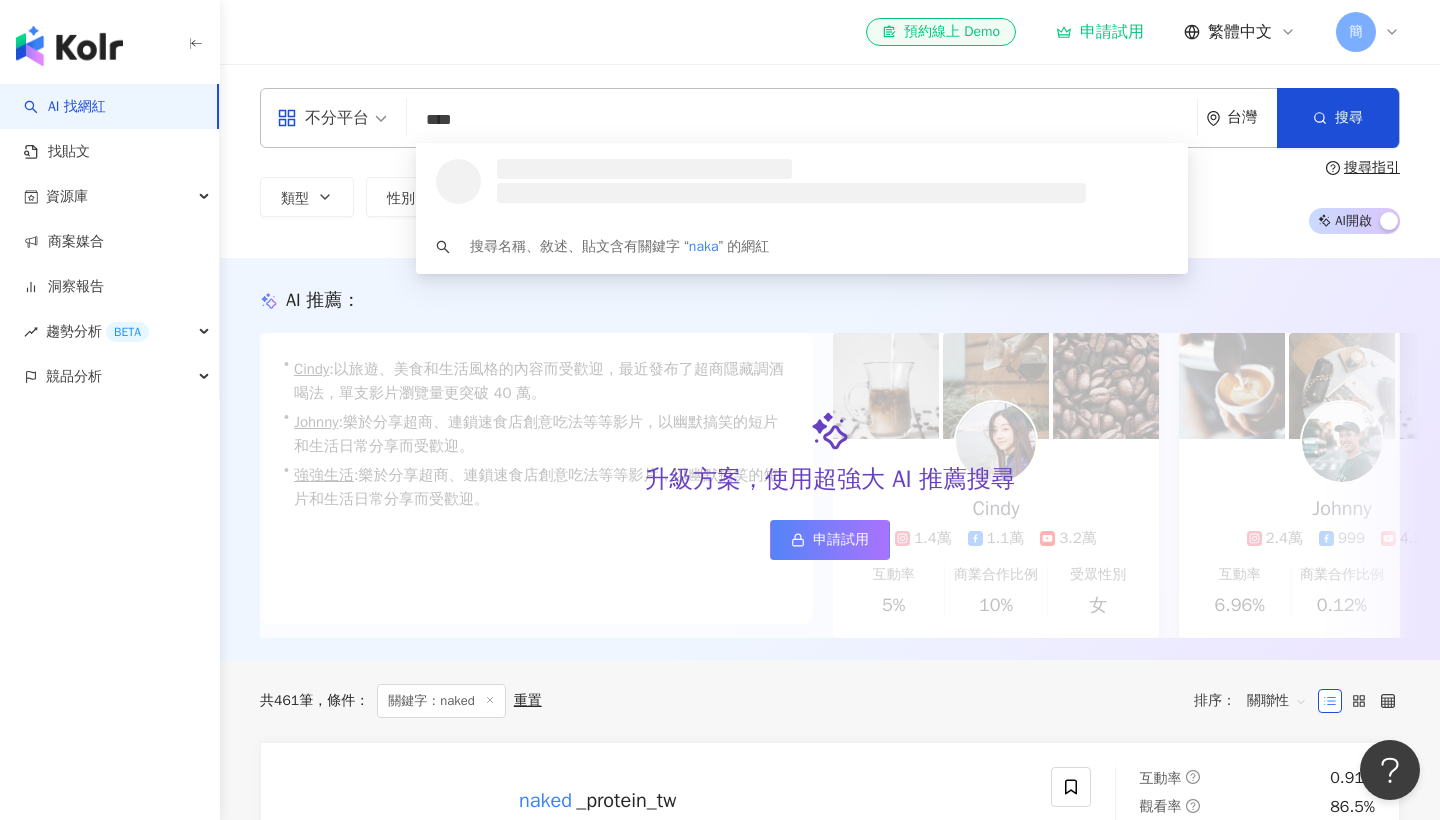 type on "*****" 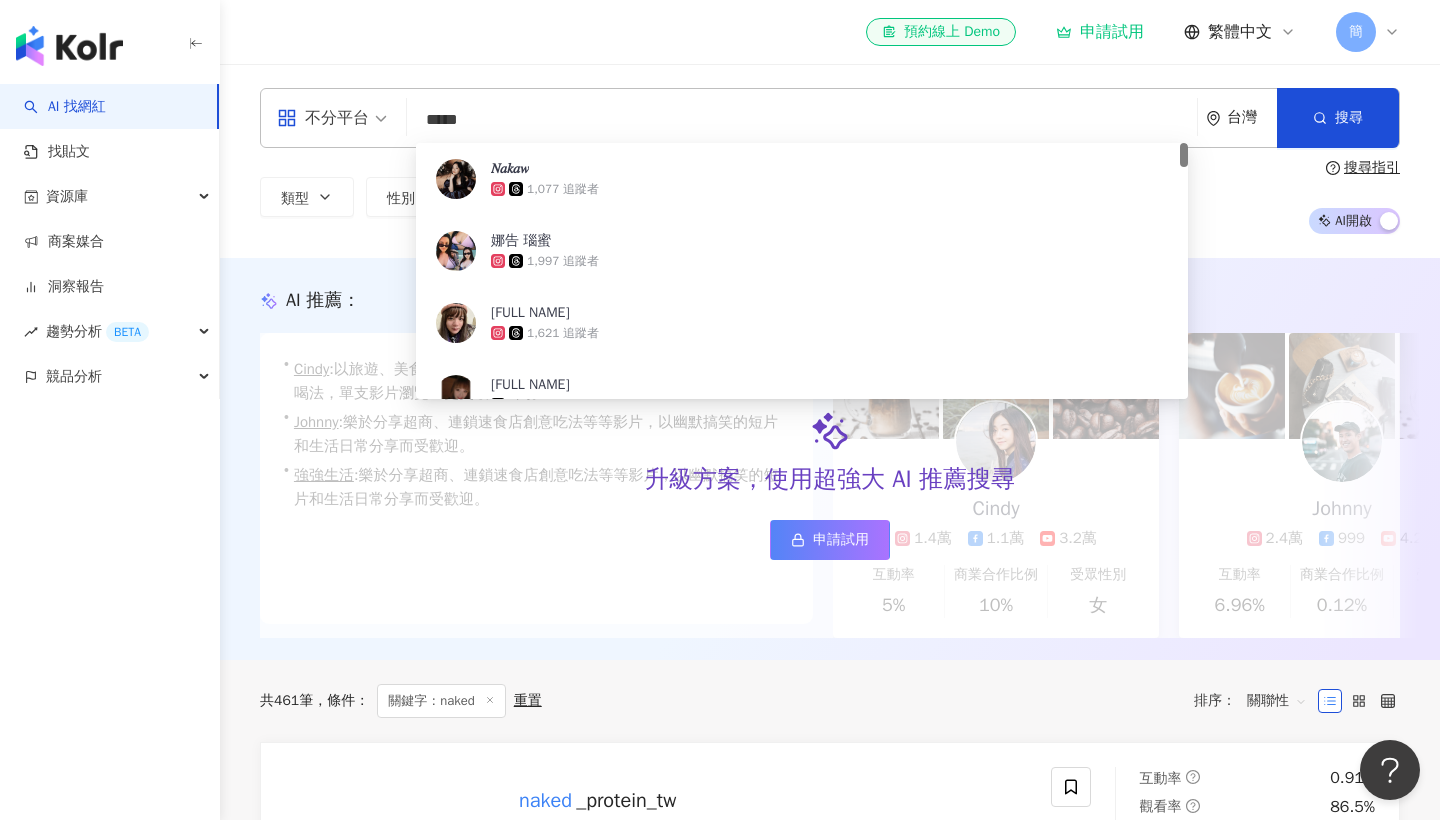 click on "娜告 瑙蜜" at bounding box center [822, 241] 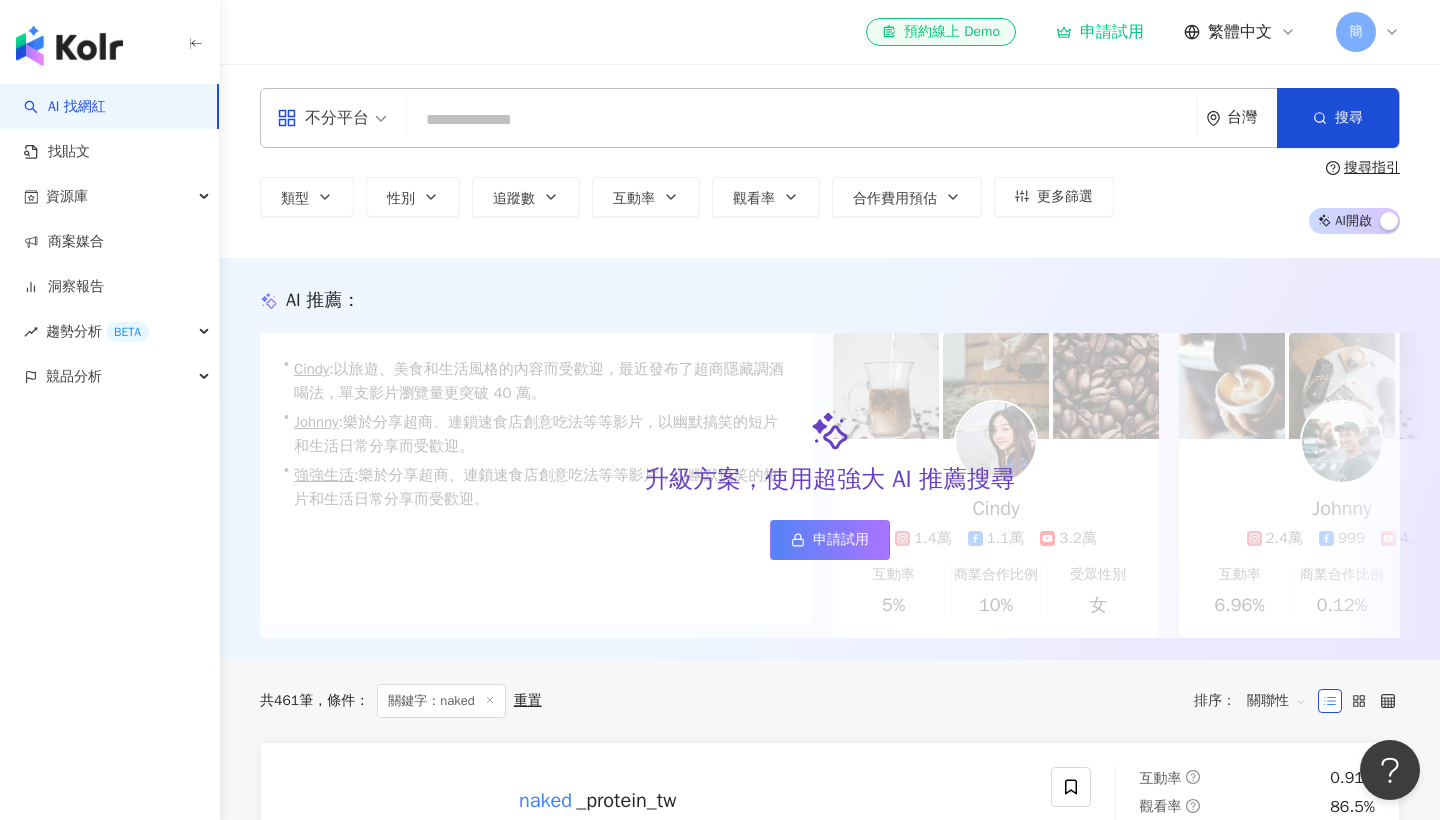 click on "不分平台 台灣 搜尋 df484193-2d90-4bc1-8be0-bc4b5d6eb1ff 𝑁𝑎𝑘𝑎𝑤 1,077   追蹤者 娜告 瑙蜜 1,997   追蹤者 馬藝芸 1,621   追蹤者 黃En xi tiktok-icon 11,500   追蹤者 GrinBlueグリンブルー中和田オサム 6,399   追蹤者" at bounding box center [830, 118] 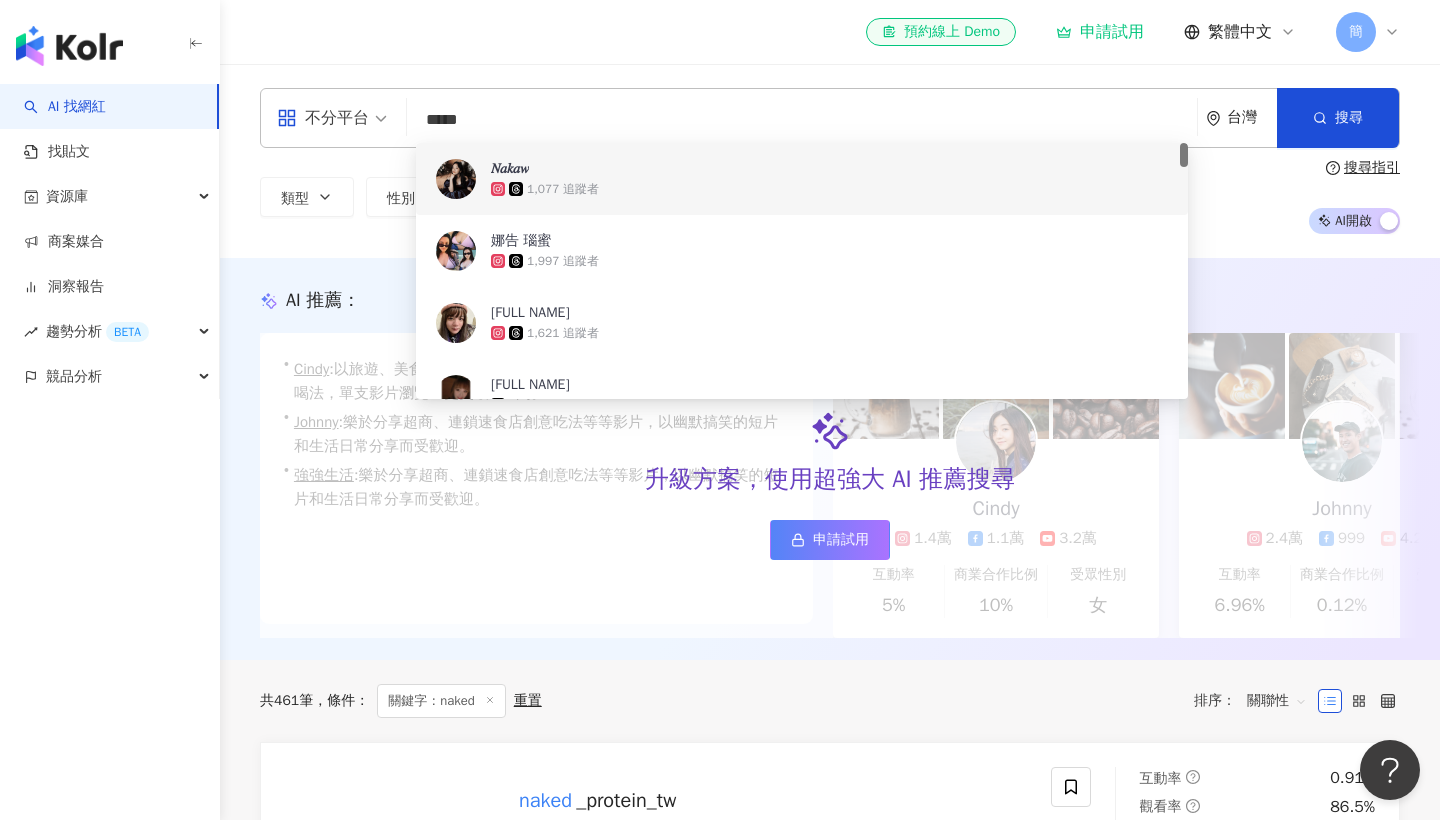 click on "*****" at bounding box center (802, 120) 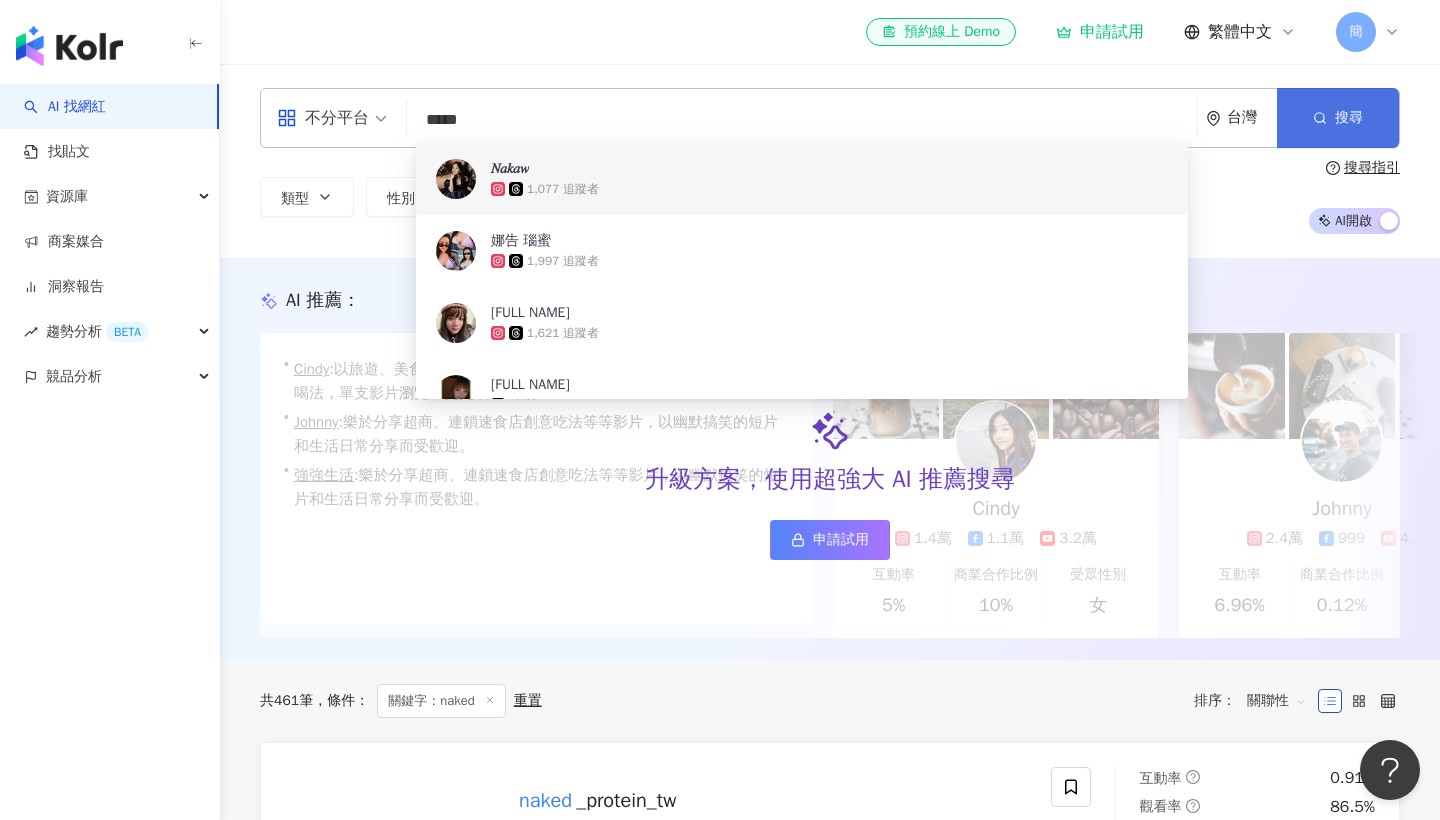 type on "*****" 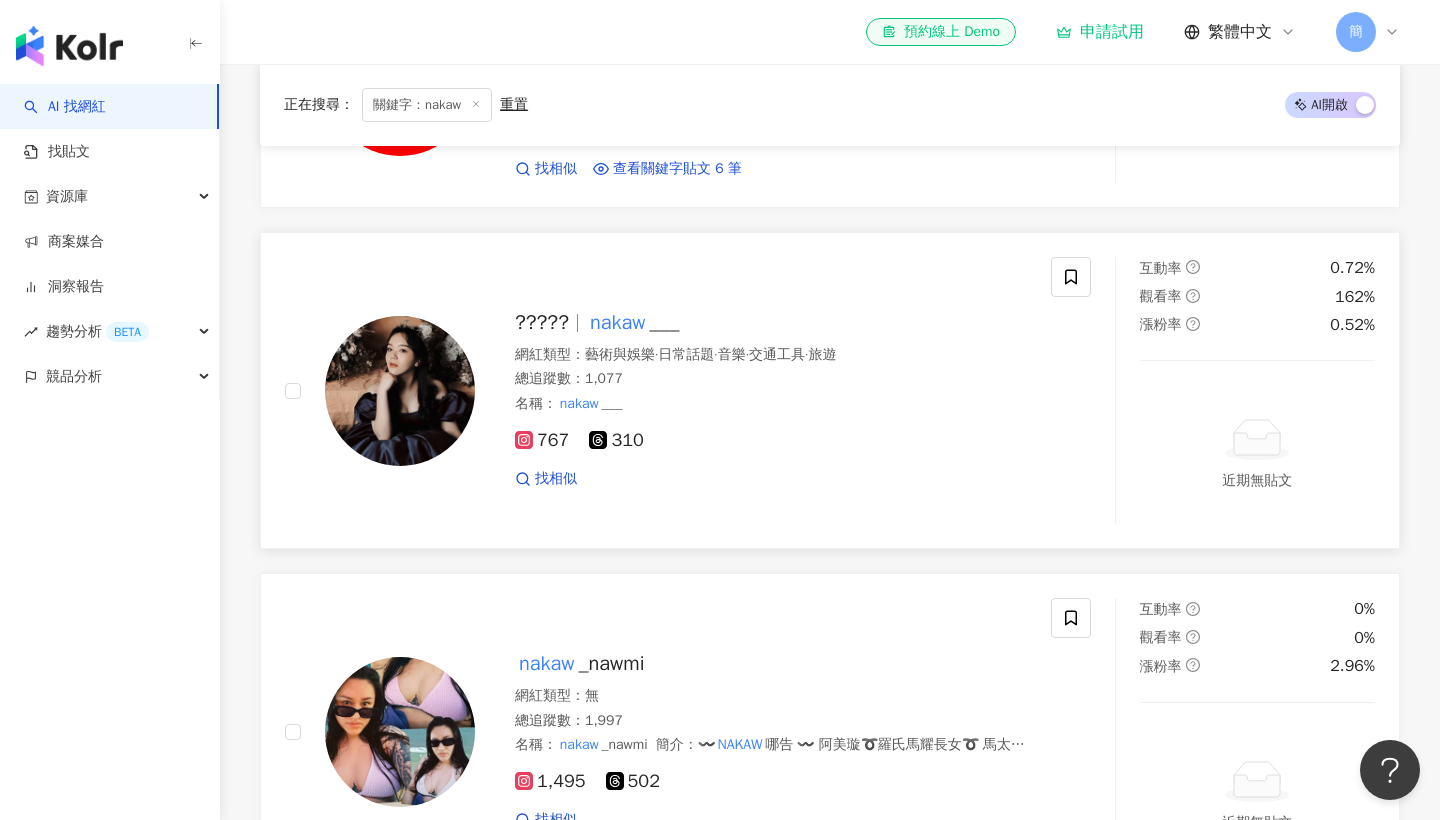scroll, scrollTop: 394, scrollLeft: 0, axis: vertical 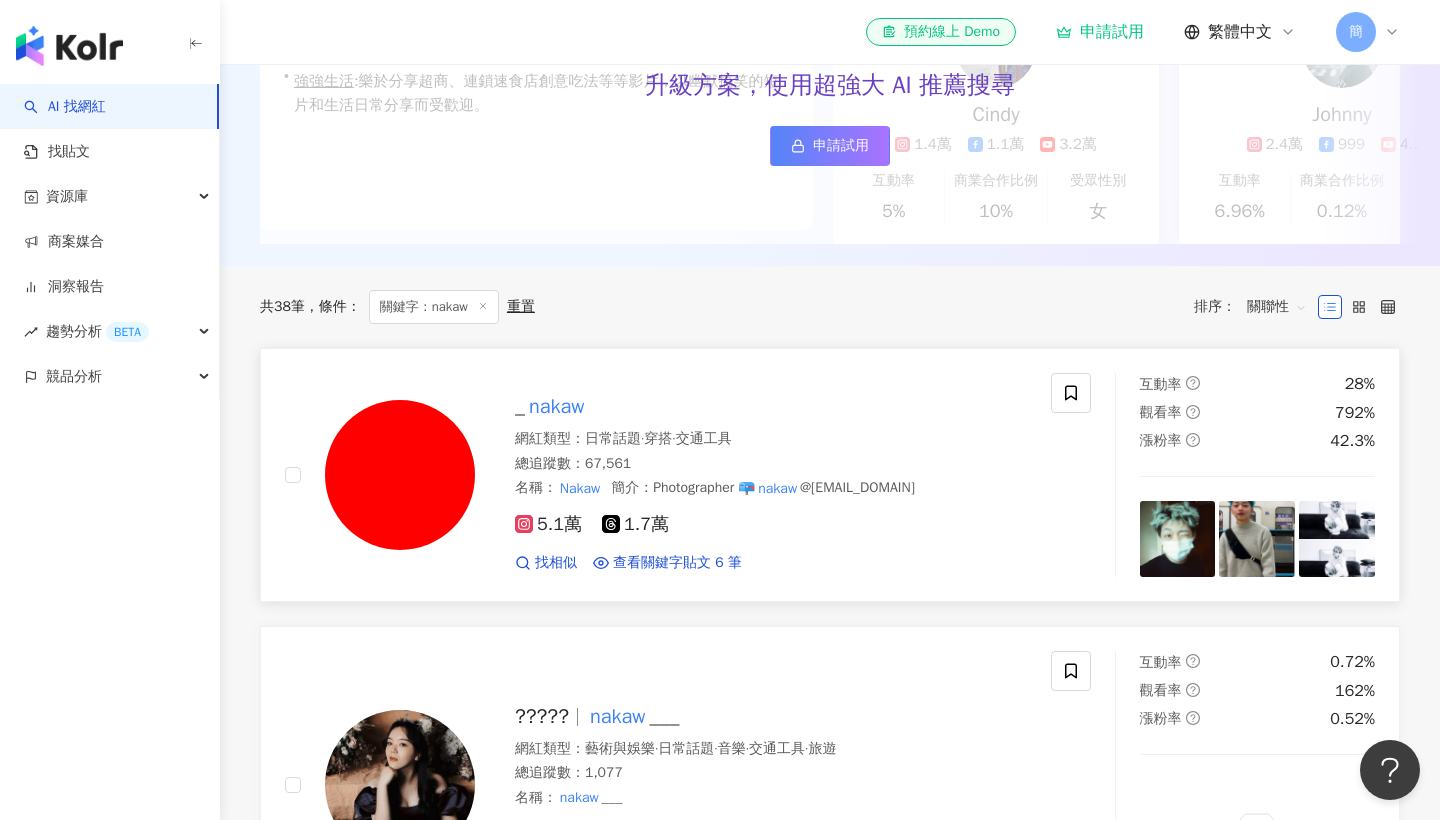 click on "nakaw" at bounding box center (557, 406) 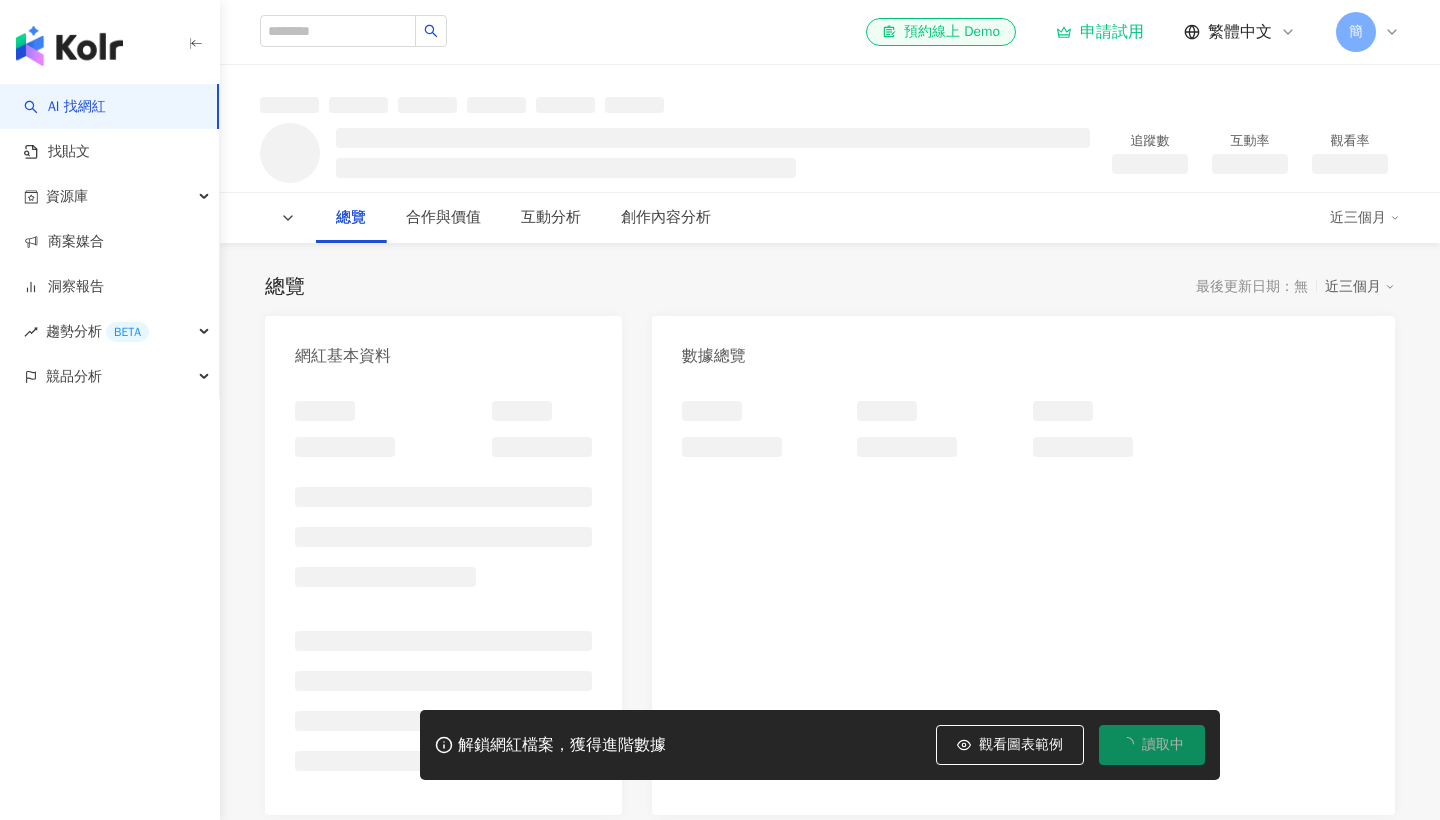 scroll, scrollTop: 0, scrollLeft: 0, axis: both 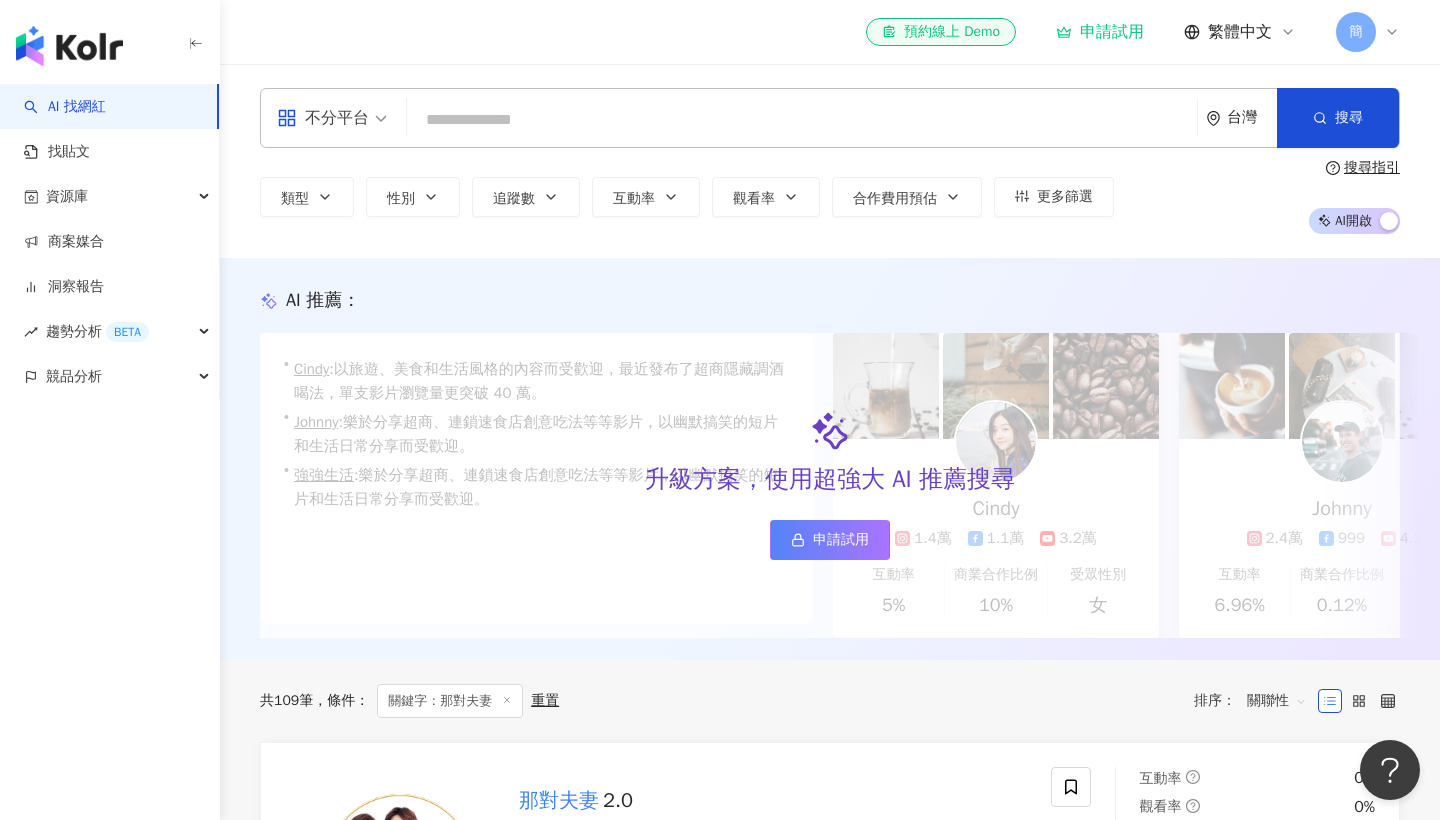 click at bounding box center [802, 120] 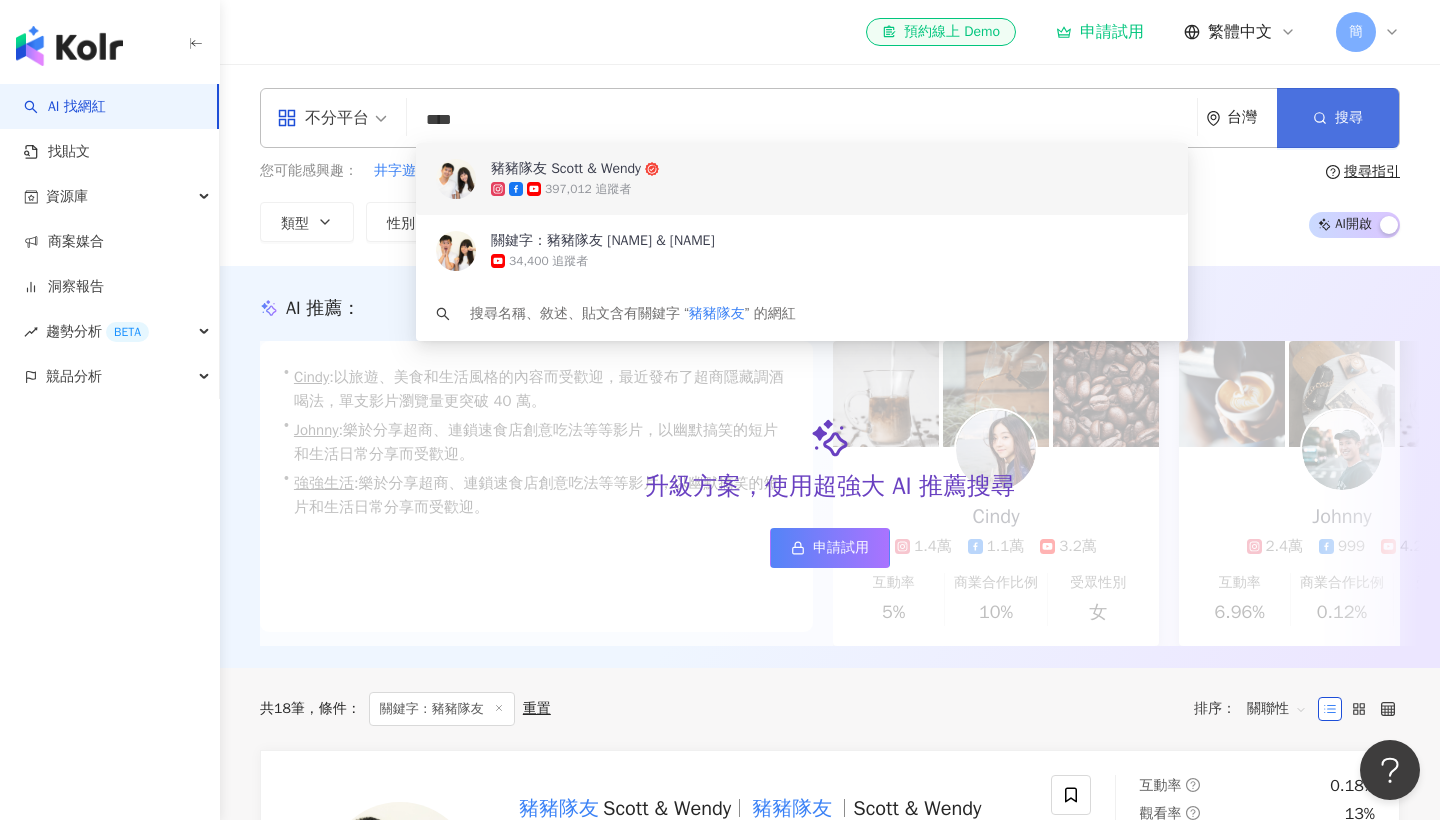 type on "****" 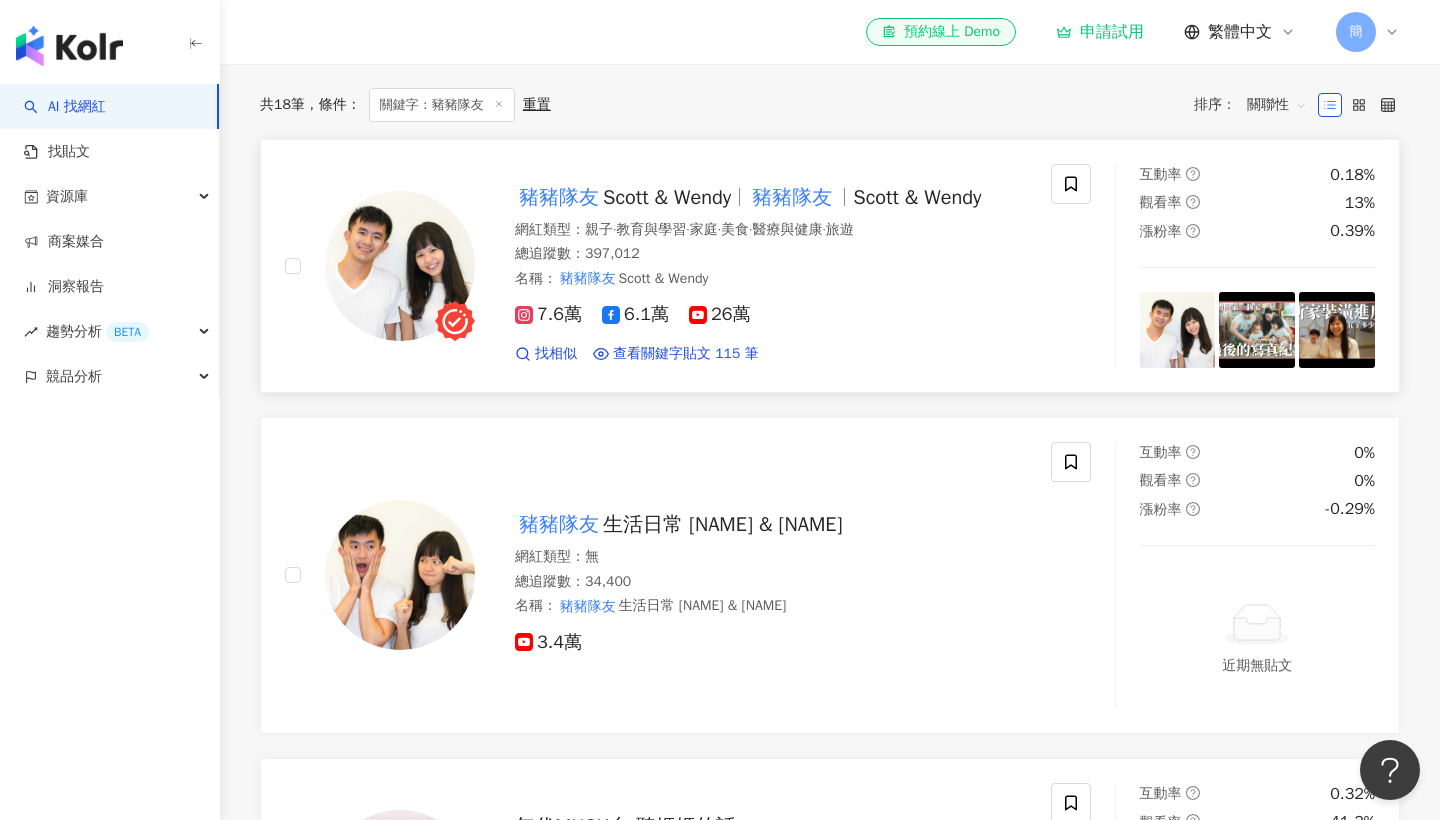 scroll, scrollTop: 599, scrollLeft: 0, axis: vertical 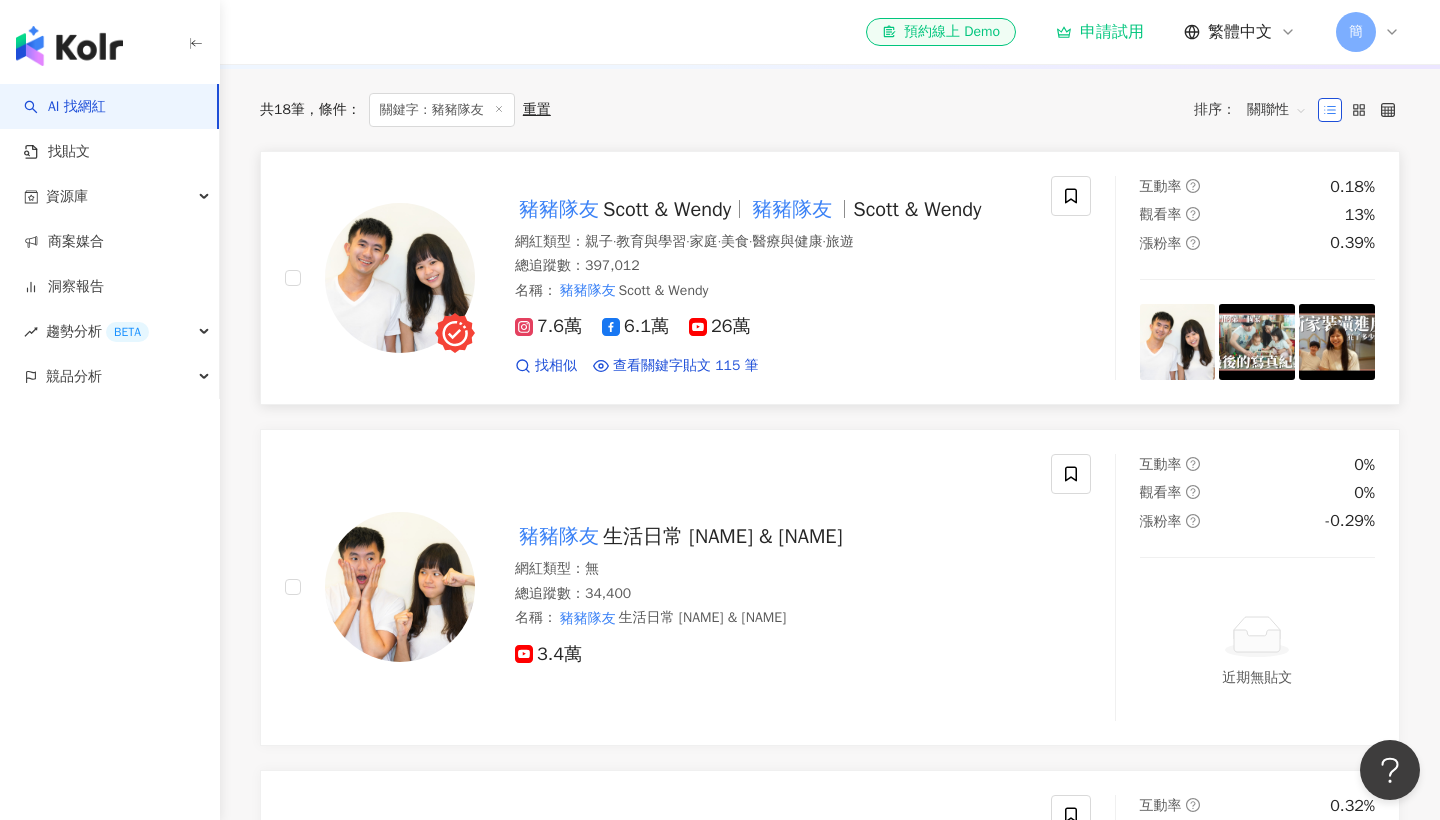 click on "·" at bounding box center (687, 241) 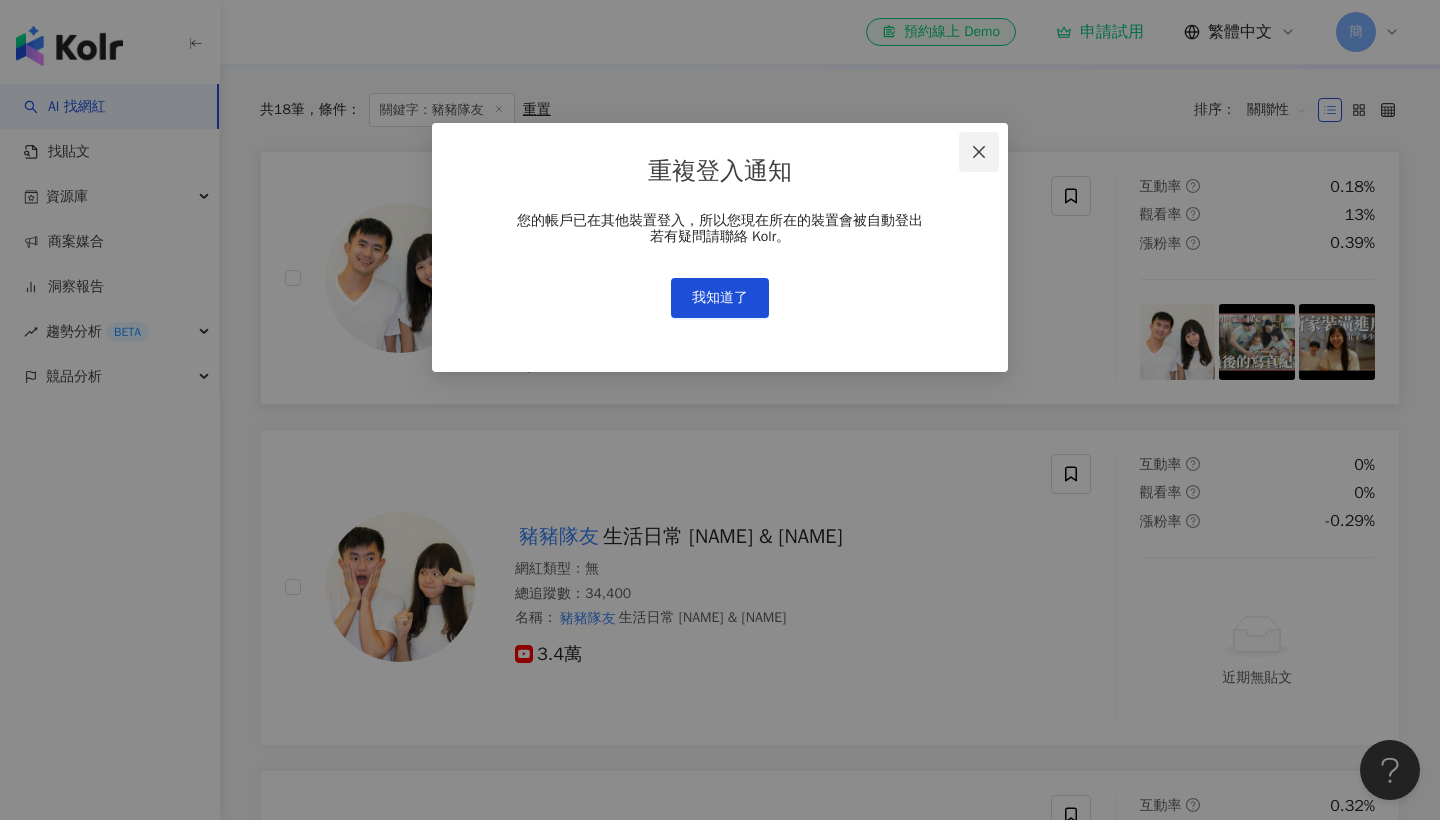 click 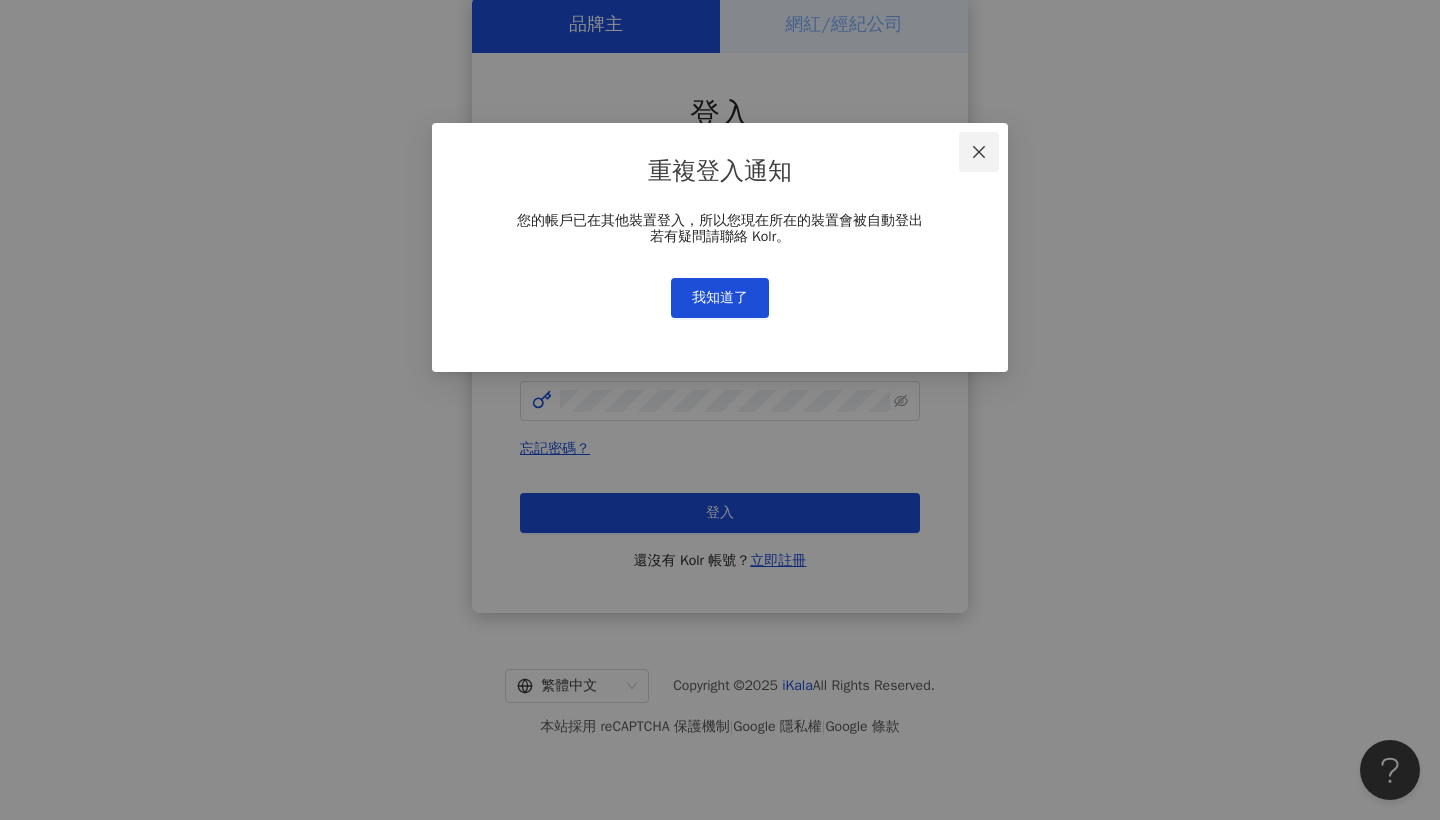 scroll, scrollTop: 0, scrollLeft: 0, axis: both 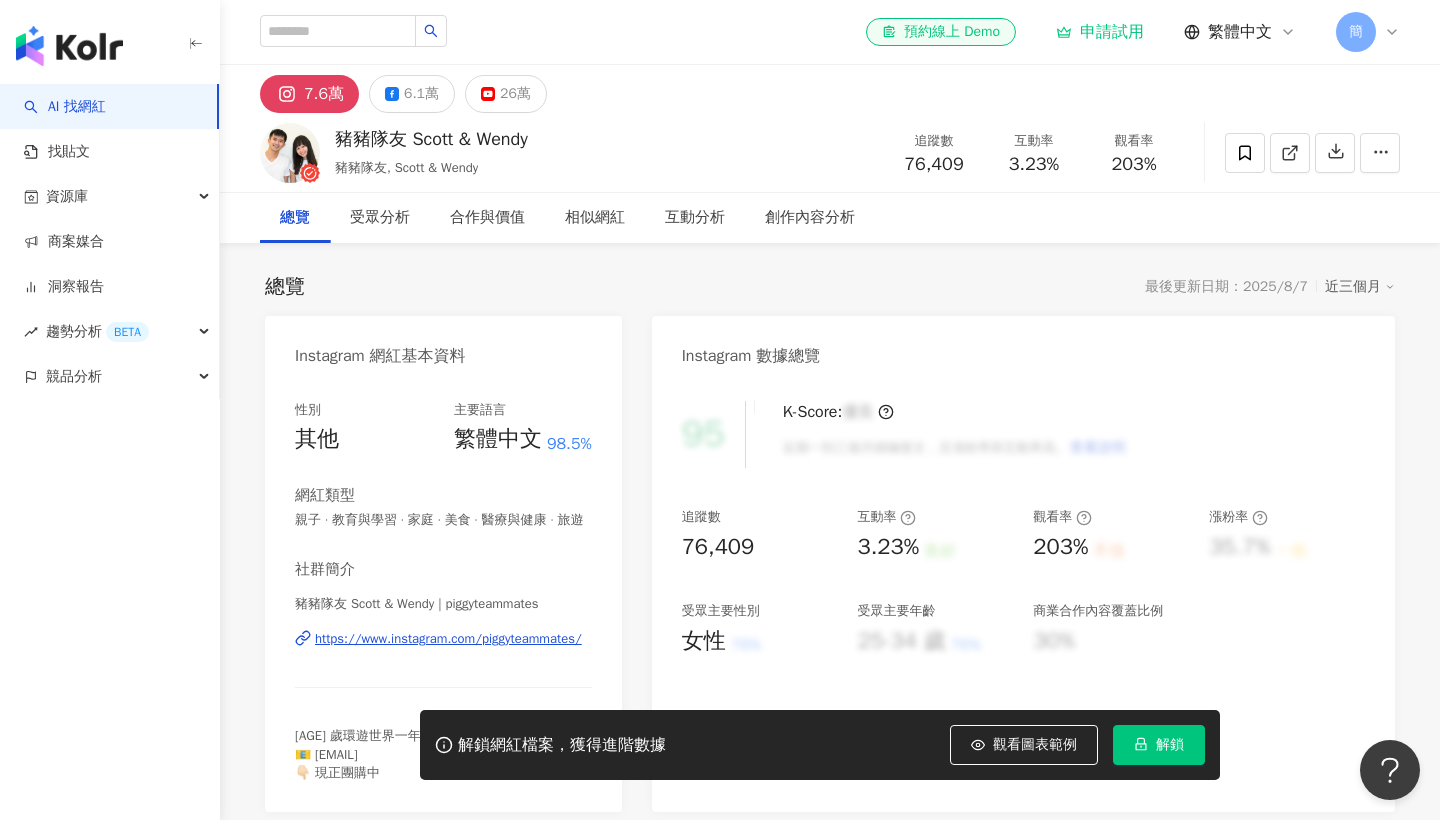 click on "簡" at bounding box center [1356, 32] 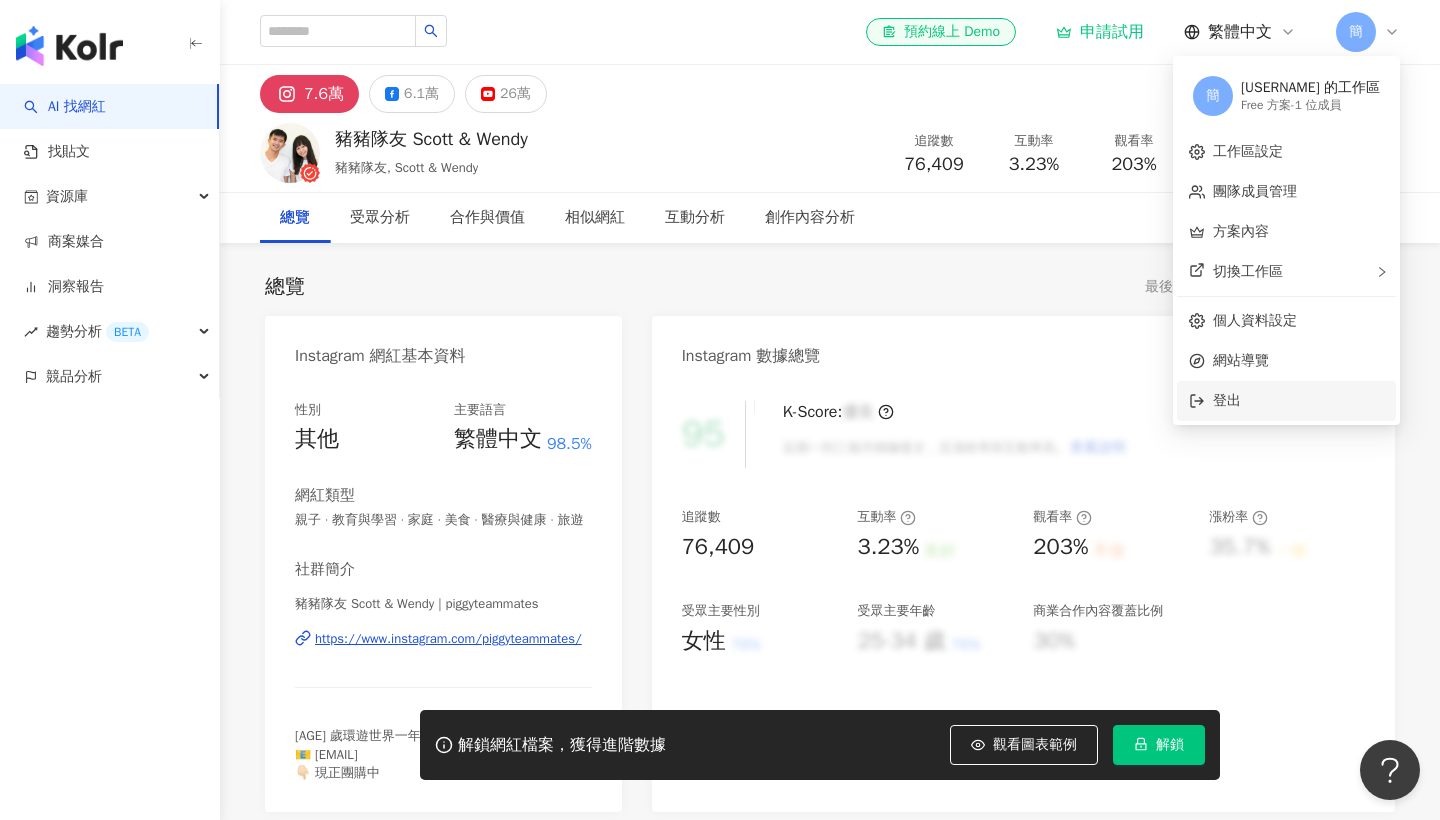 click on "登出" at bounding box center (1298, 401) 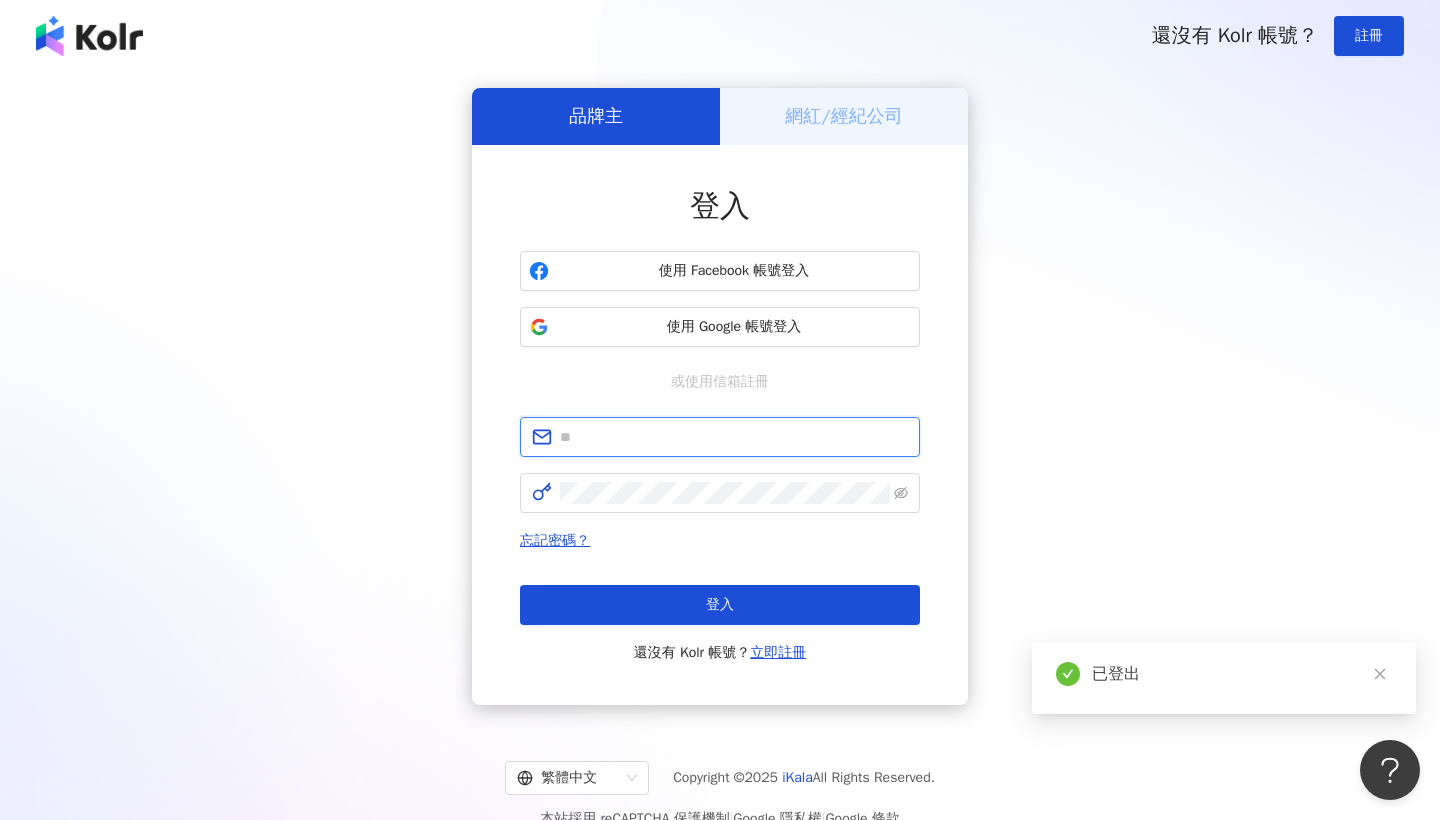 paste on "**********" 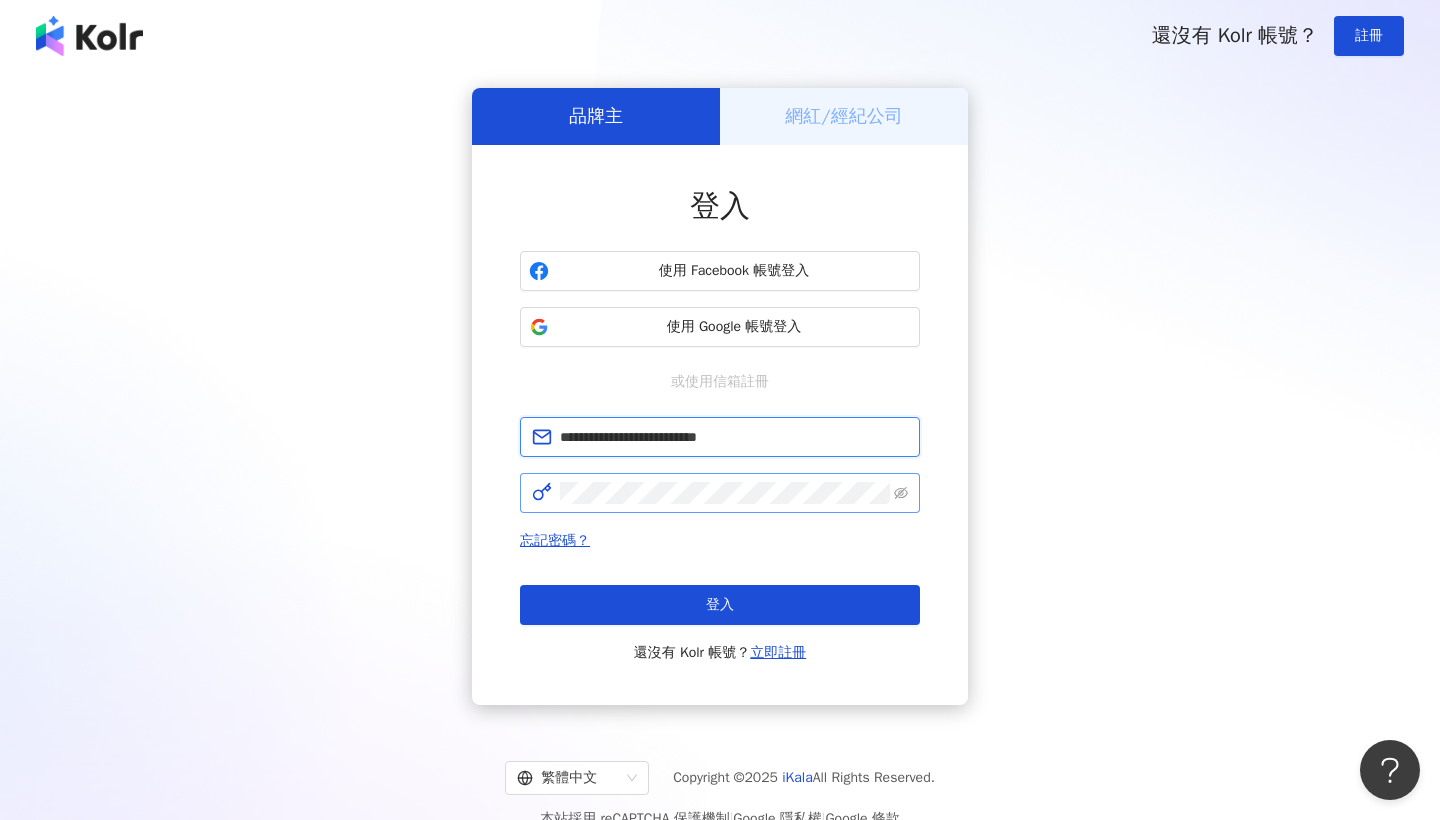 type on "**********" 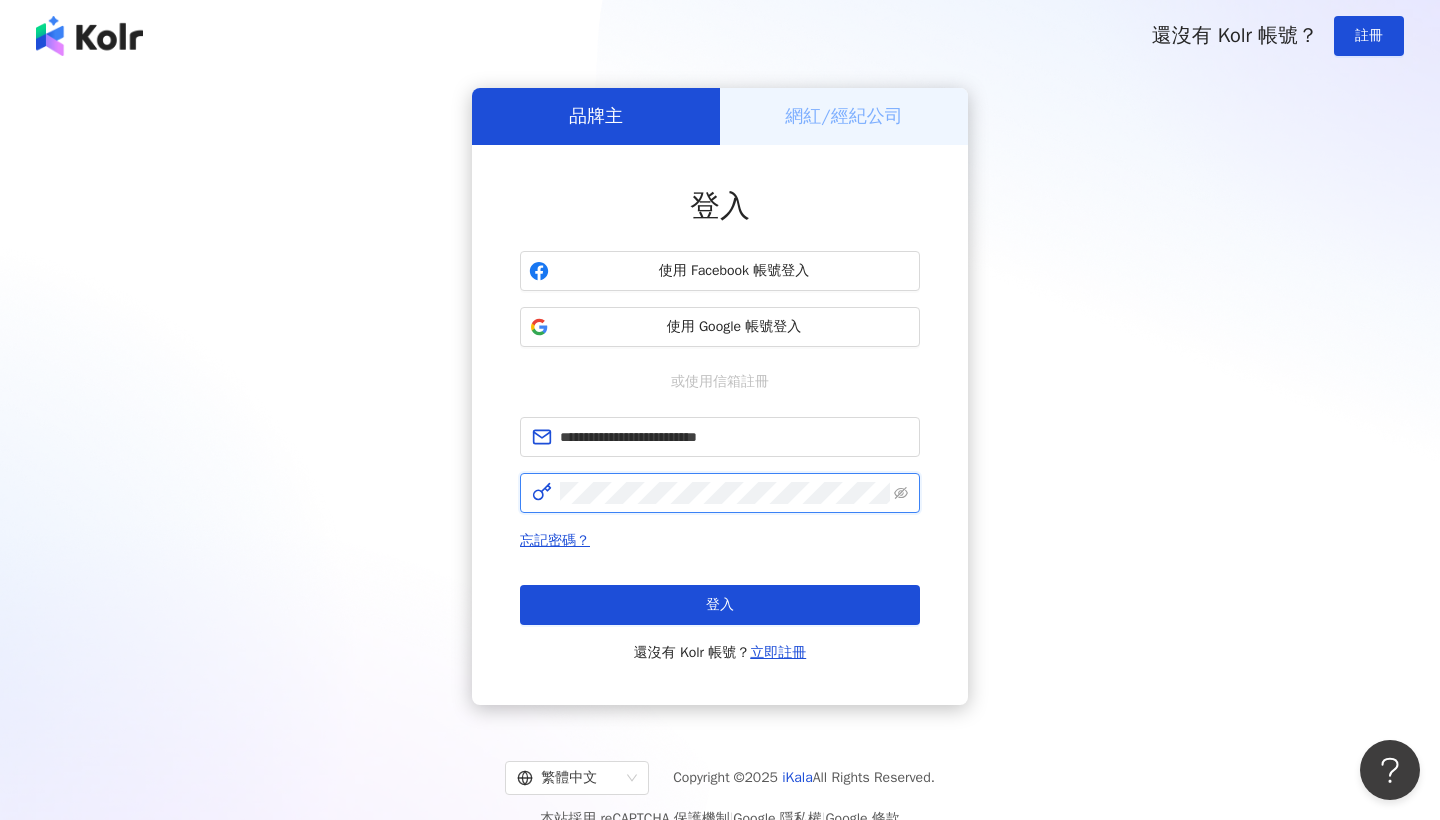 click on "登入" at bounding box center (720, 605) 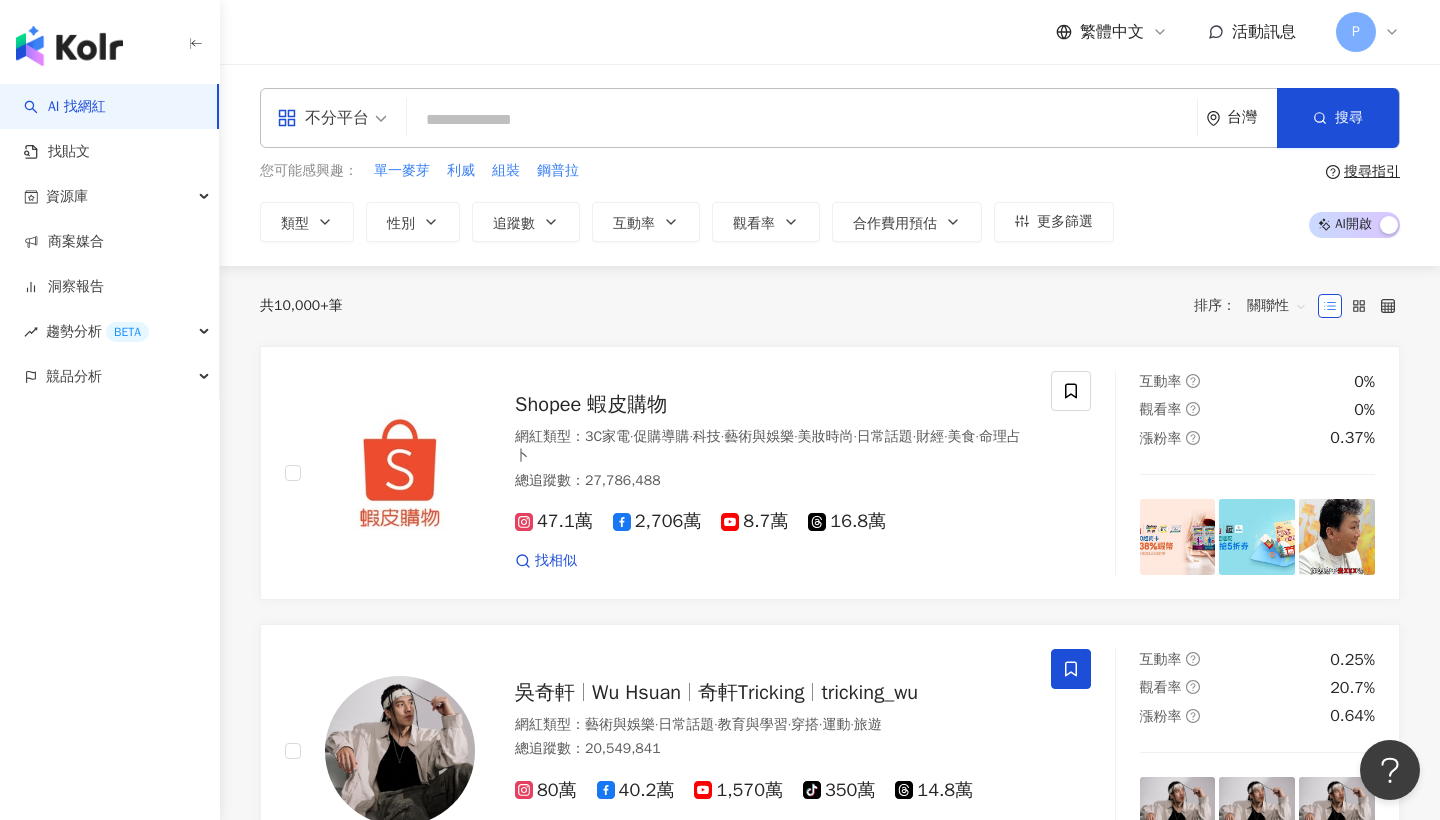 scroll, scrollTop: 0, scrollLeft: 0, axis: both 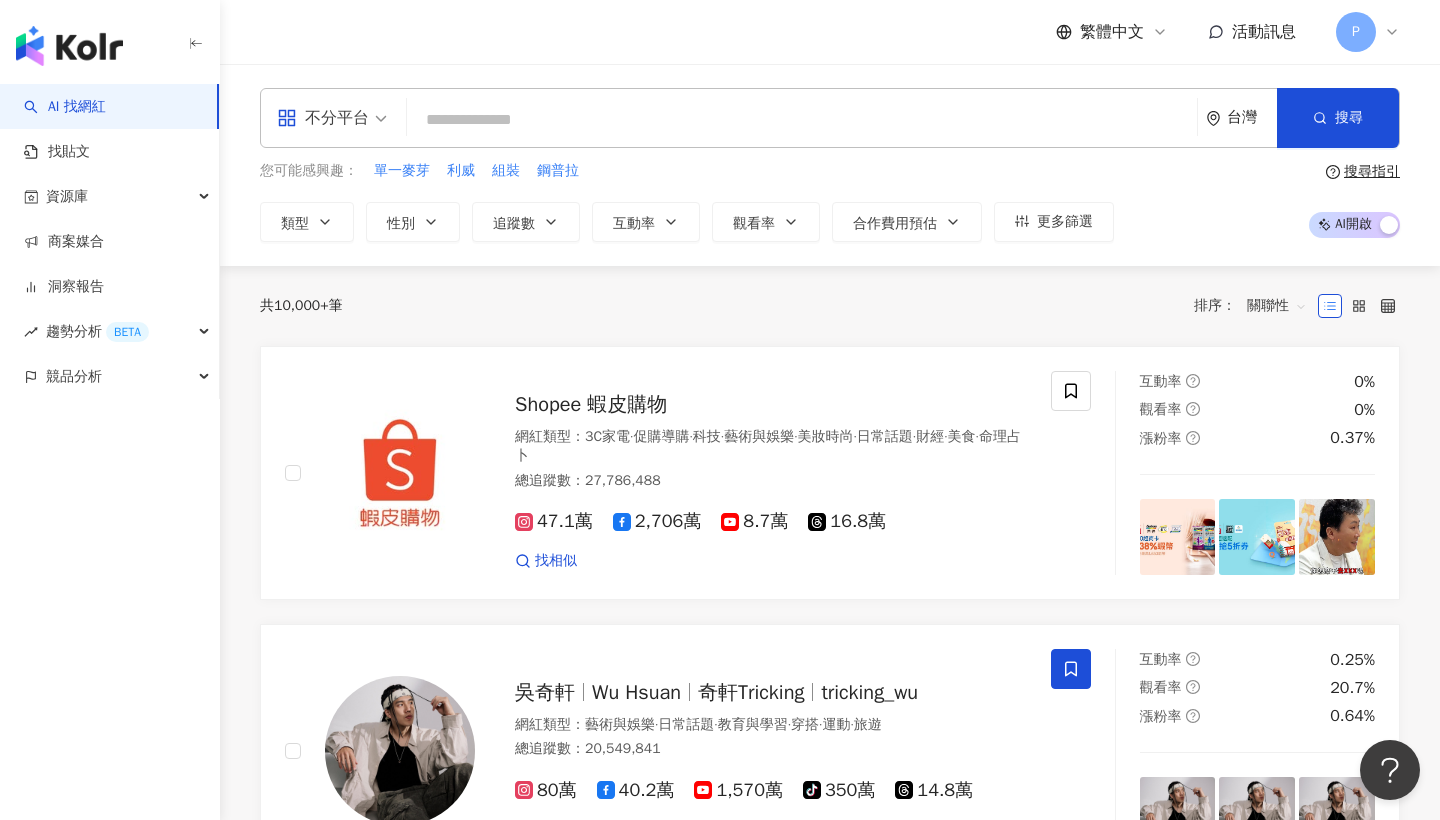 type on "*" 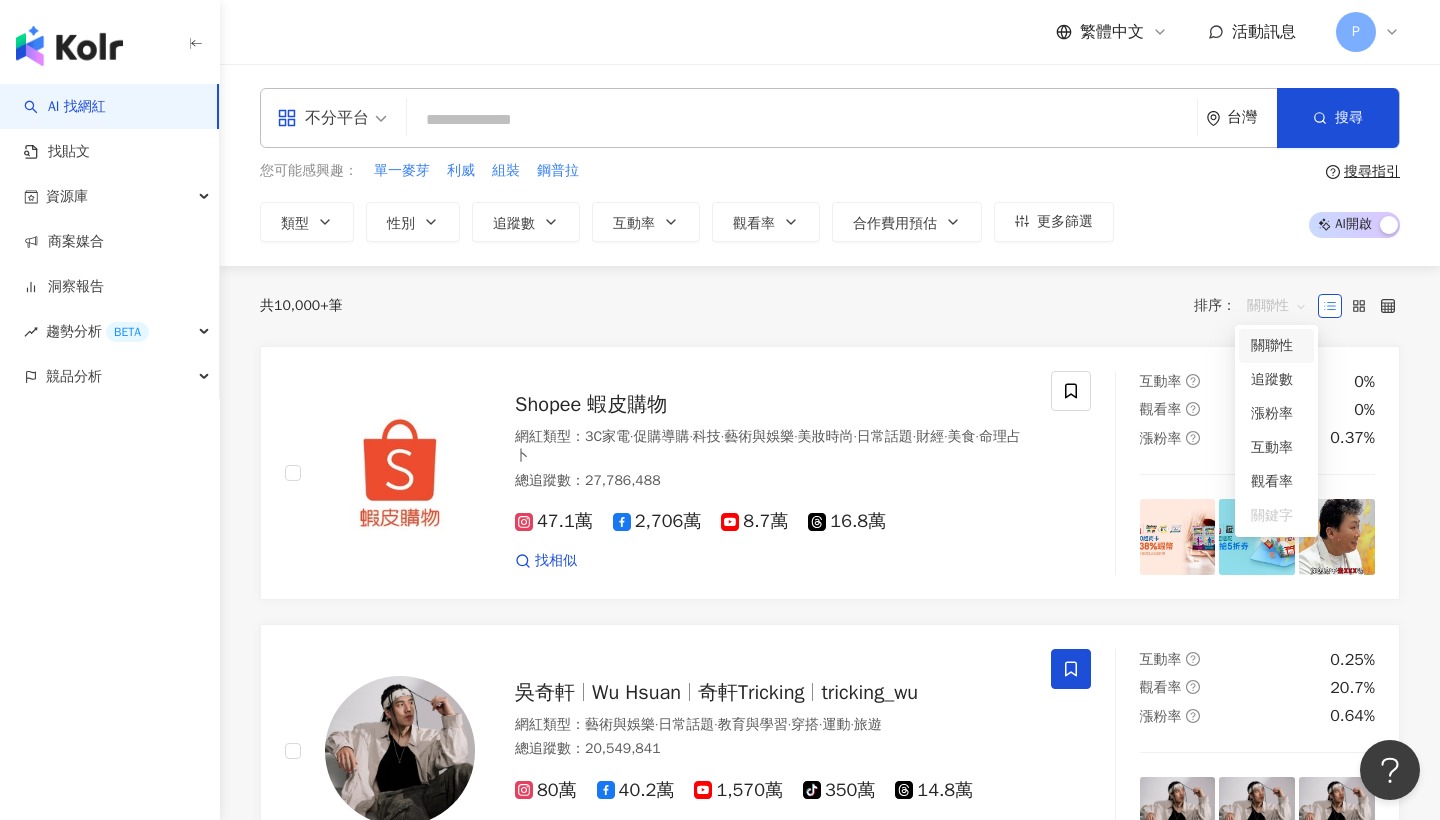 click at bounding box center [802, 120] 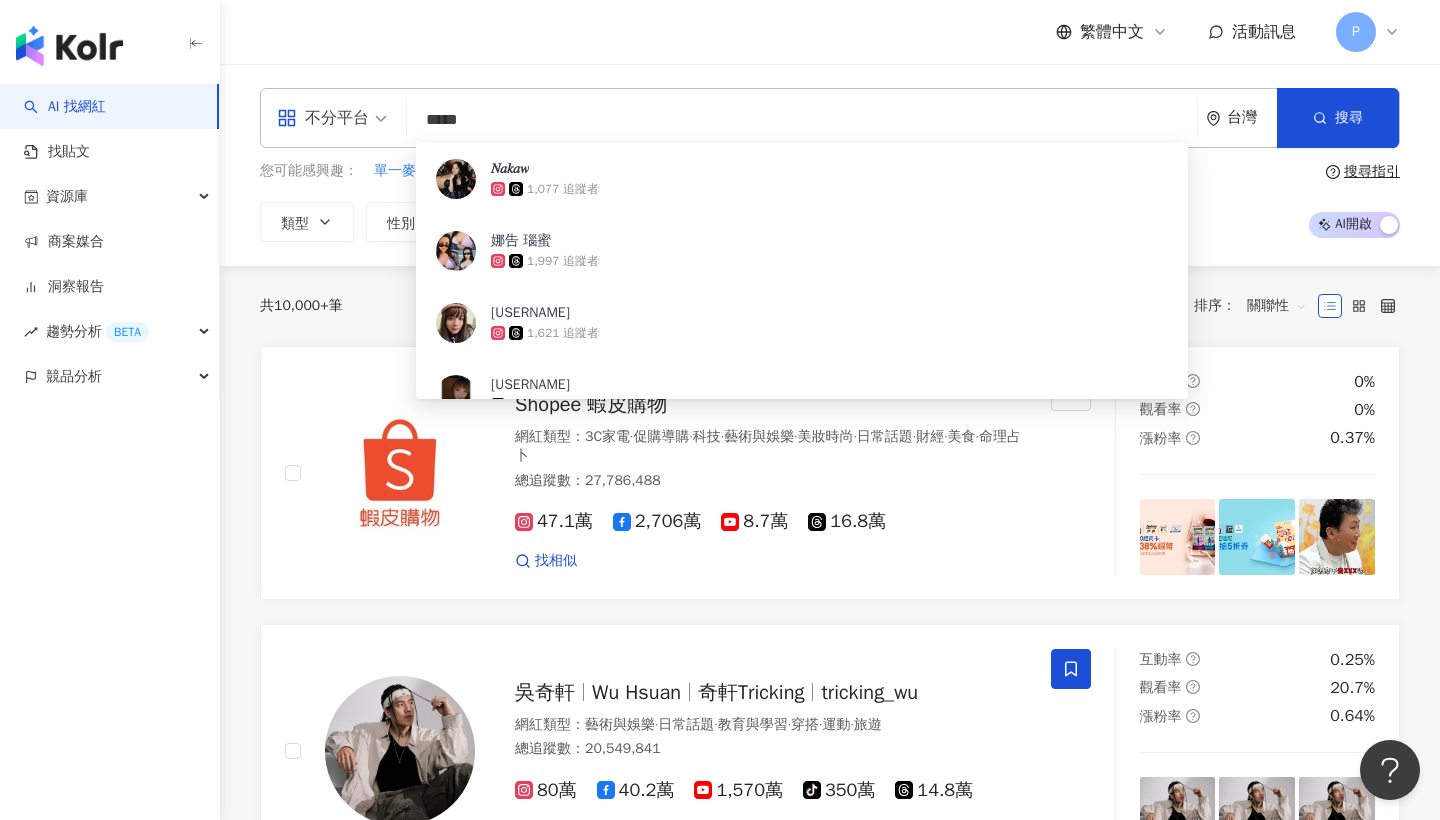 click on "*****" at bounding box center (802, 120) 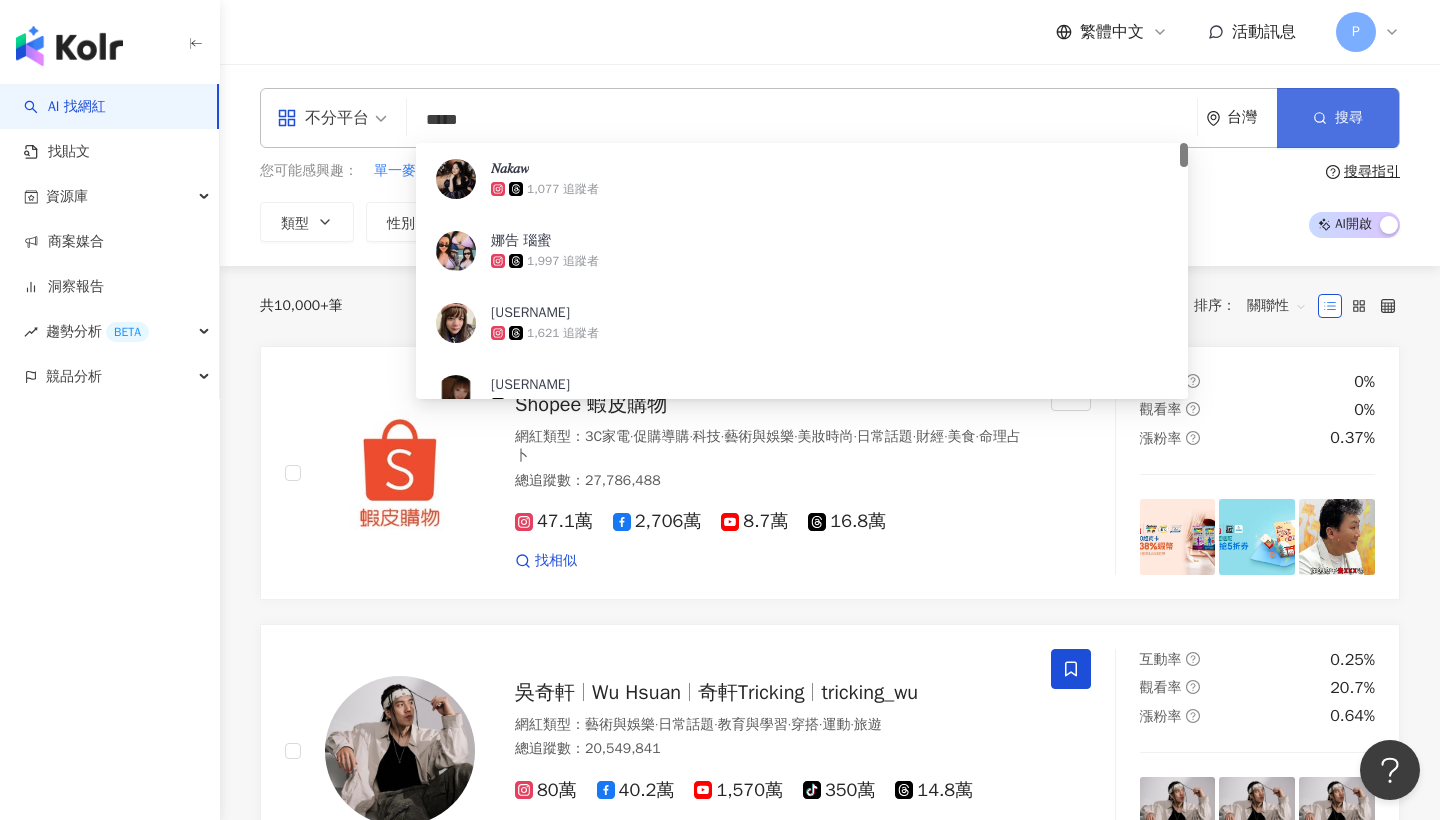 type on "*****" 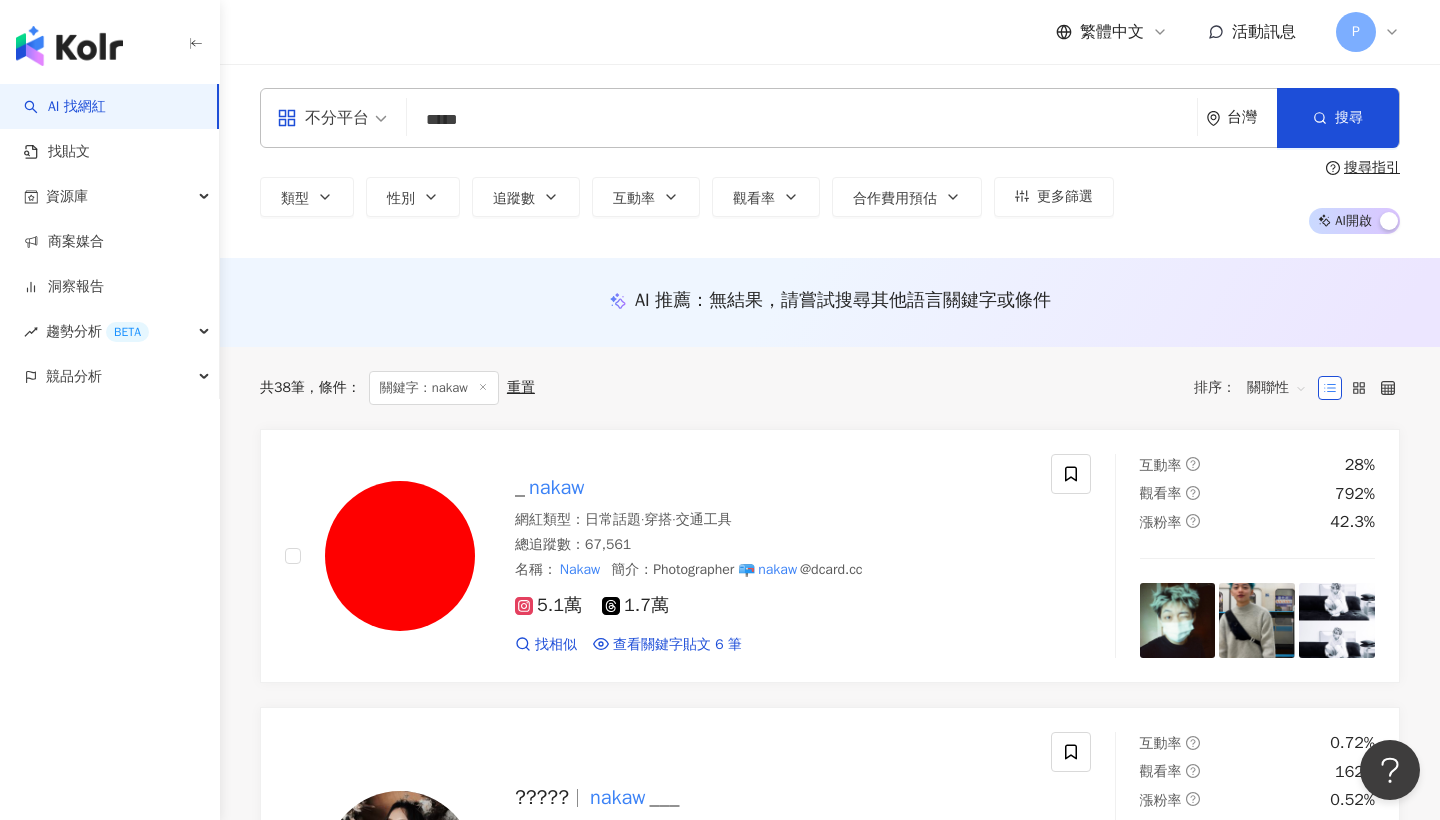 click on "[USERNAME] 網紅類型 ： 日常話題  ·  穿搭  ·  交通工具 總追蹤數 ： 67,561 名稱 ： [USERNAME] 簡介 ： Photographer  📪  [USERNAME] @example.com 5.1萬 1.7萬 找相似 查看關鍵字貼文 6 筆 互動率 28% 觀看率 792% 漲粉率 42.3%" at bounding box center [830, 556] 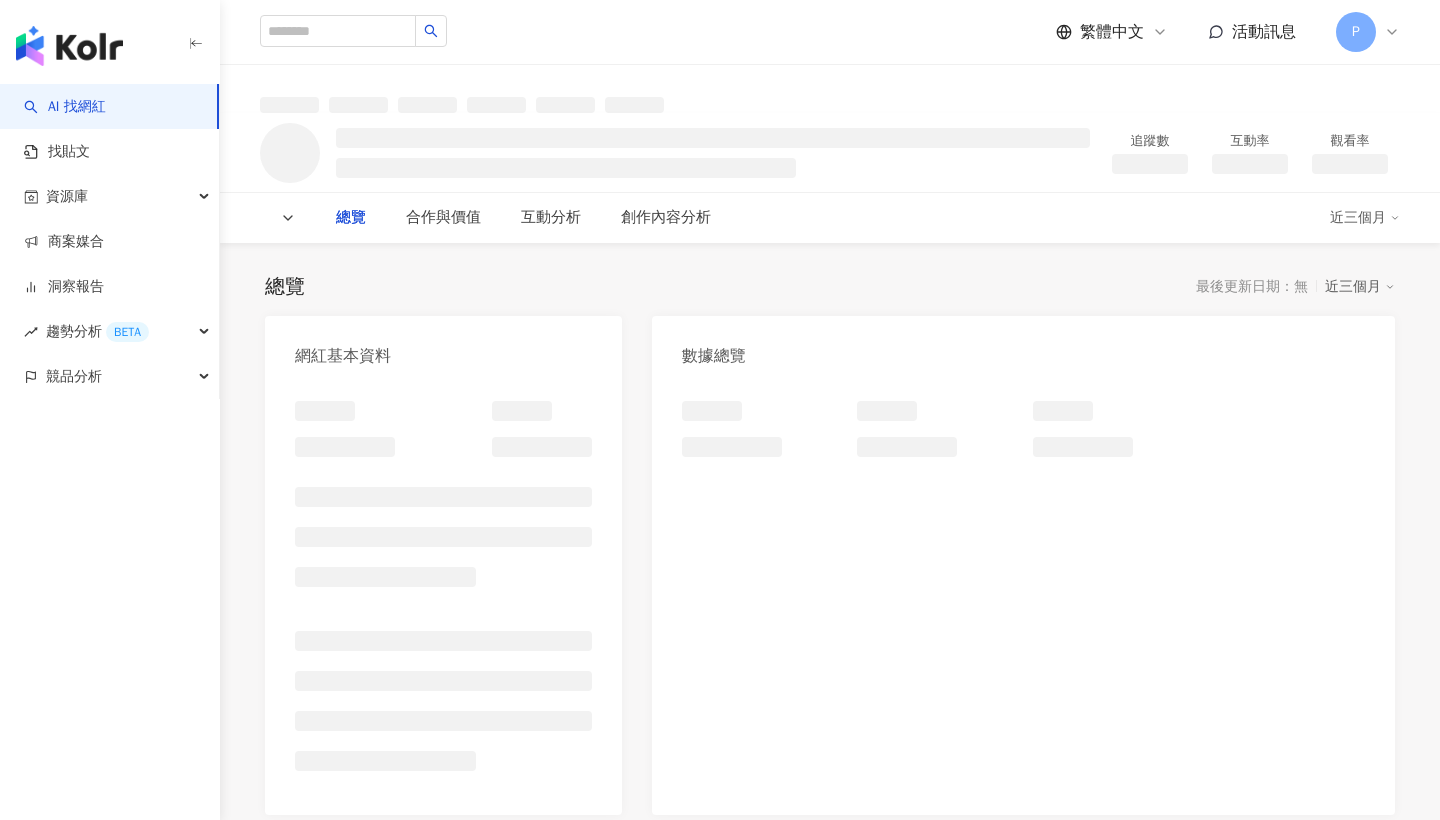 scroll, scrollTop: 0, scrollLeft: 0, axis: both 